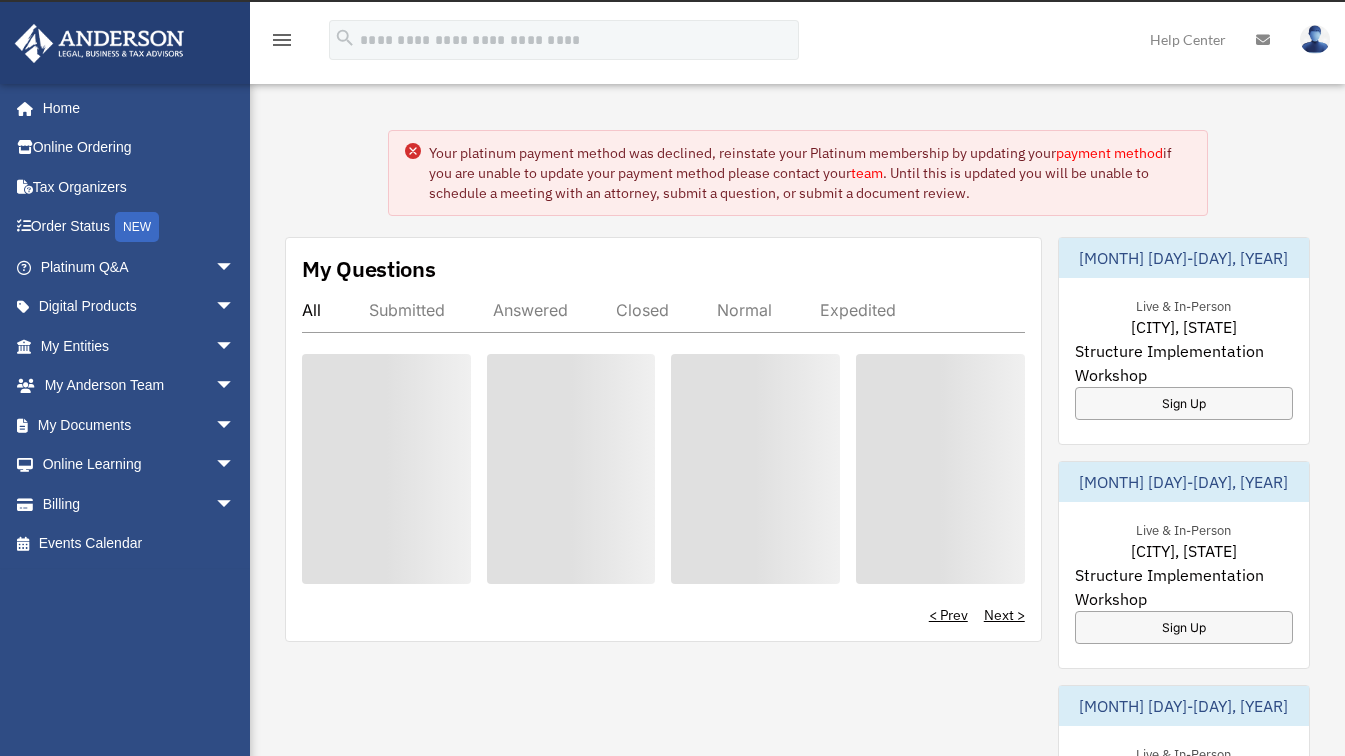 scroll, scrollTop: 0, scrollLeft: 0, axis: both 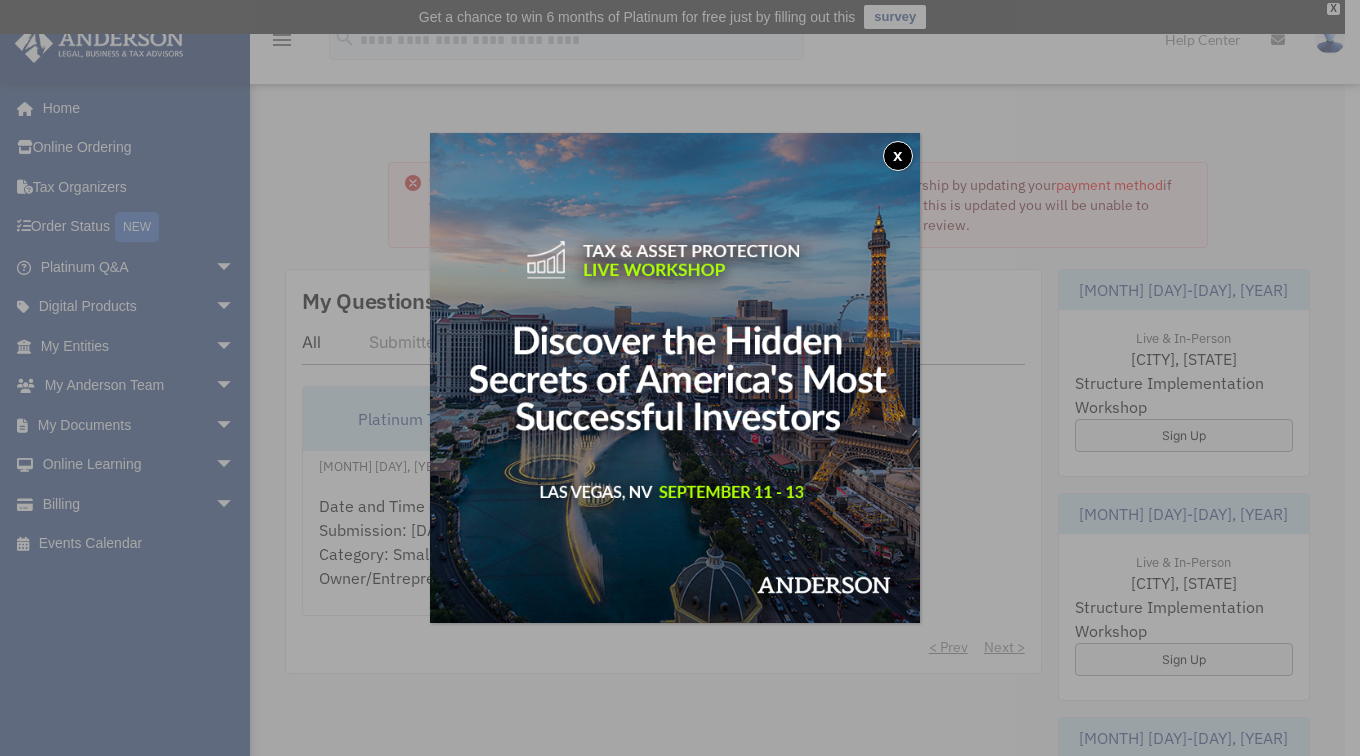 click on "x" at bounding box center (898, 156) 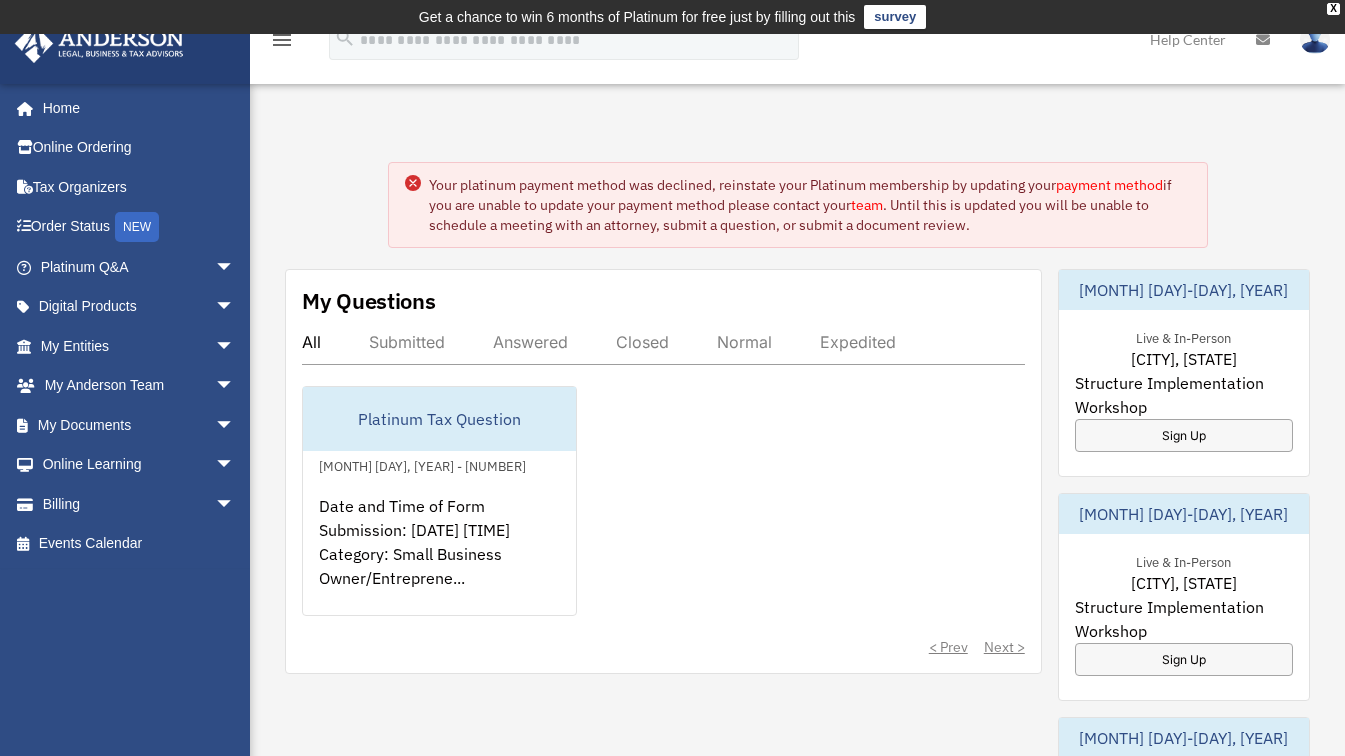 click on "payment method" at bounding box center [1109, 185] 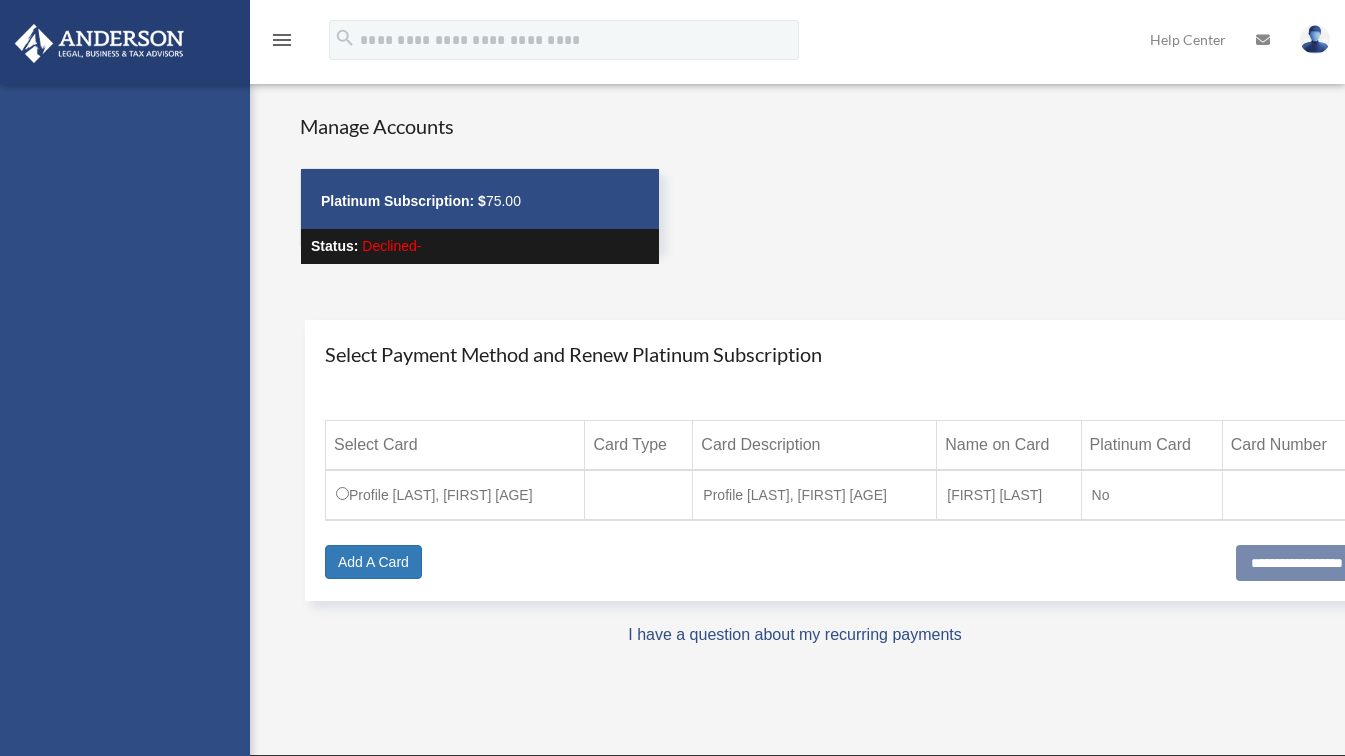 scroll, scrollTop: 0, scrollLeft: 0, axis: both 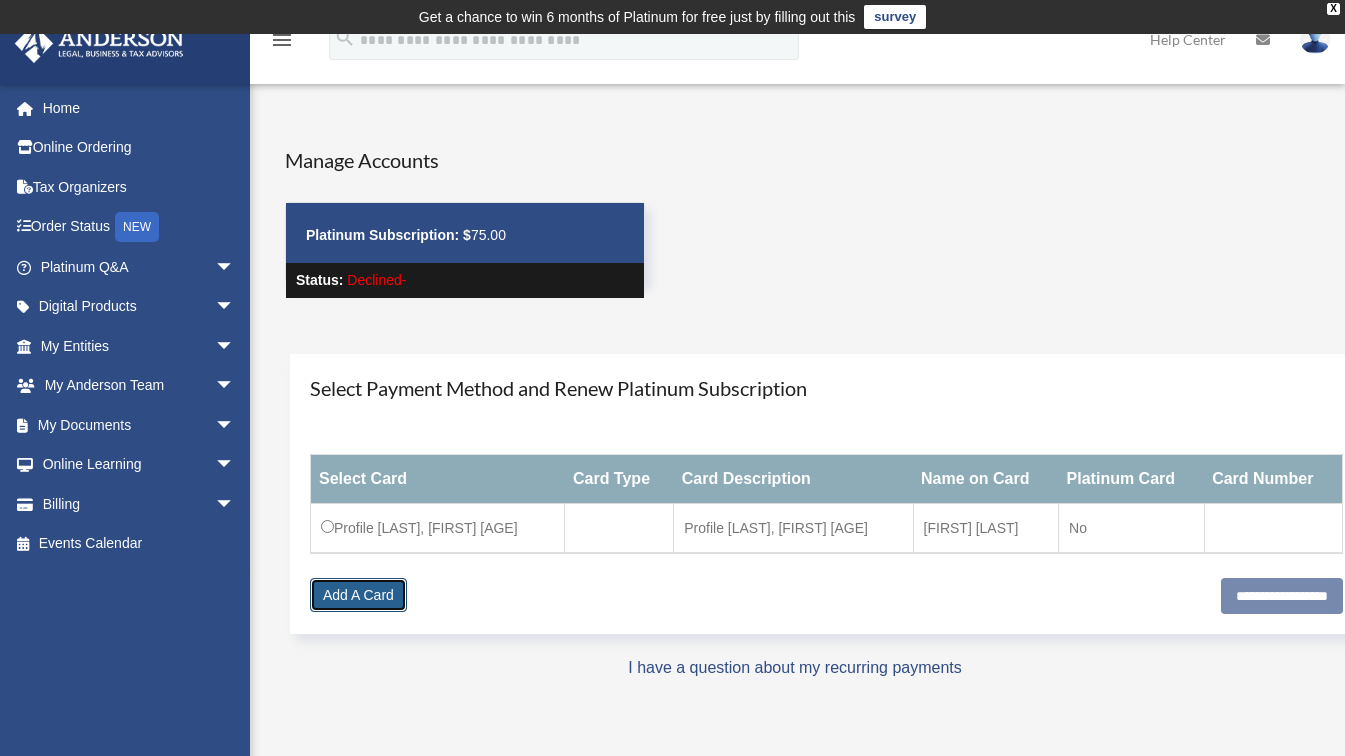 click on "Add A Card" at bounding box center (358, 595) 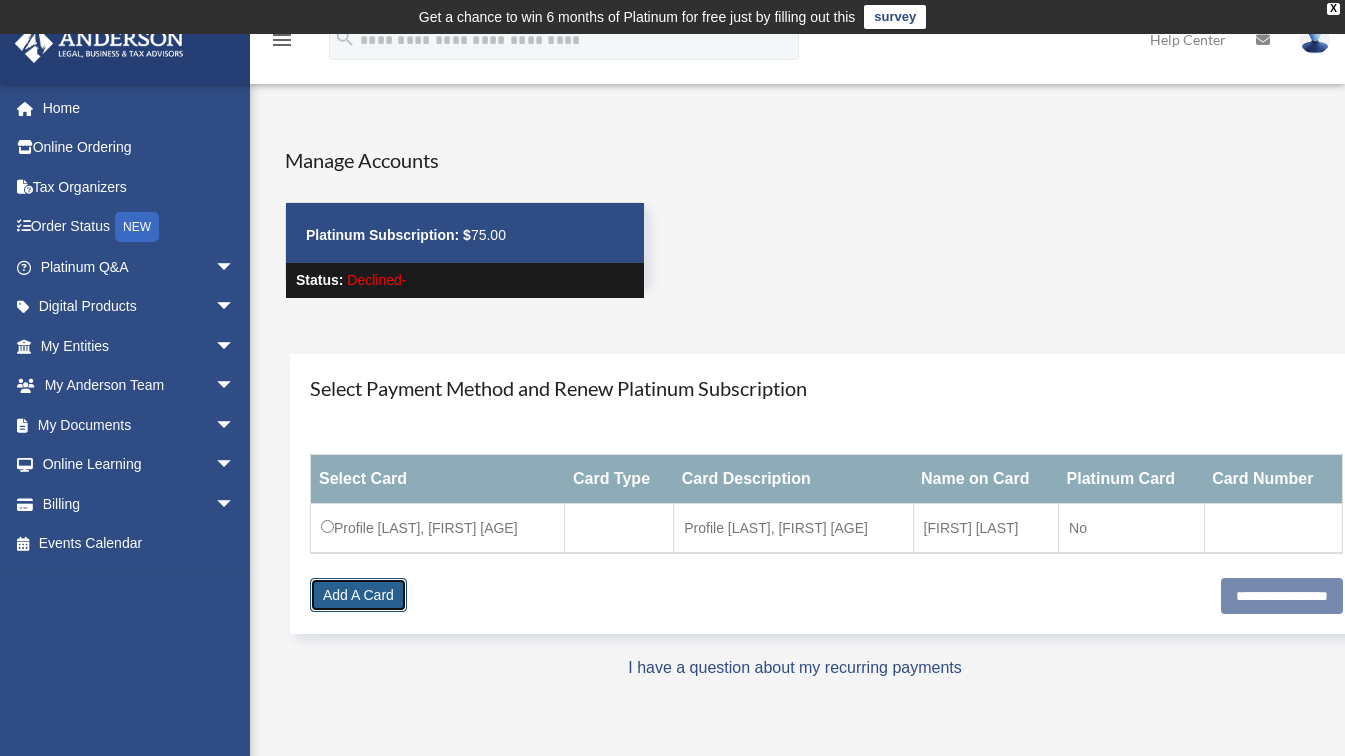 click on "Add A Card" at bounding box center (358, 595) 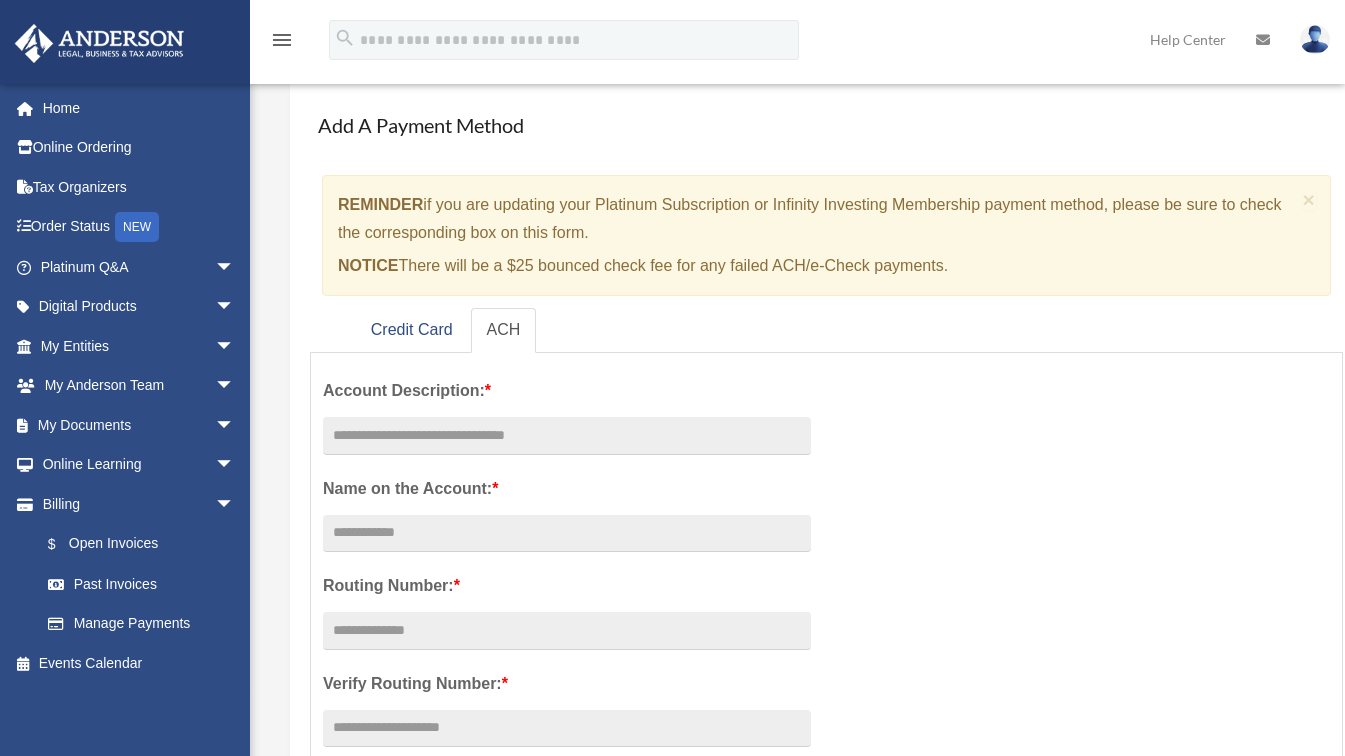 scroll, scrollTop: 129, scrollLeft: 0, axis: vertical 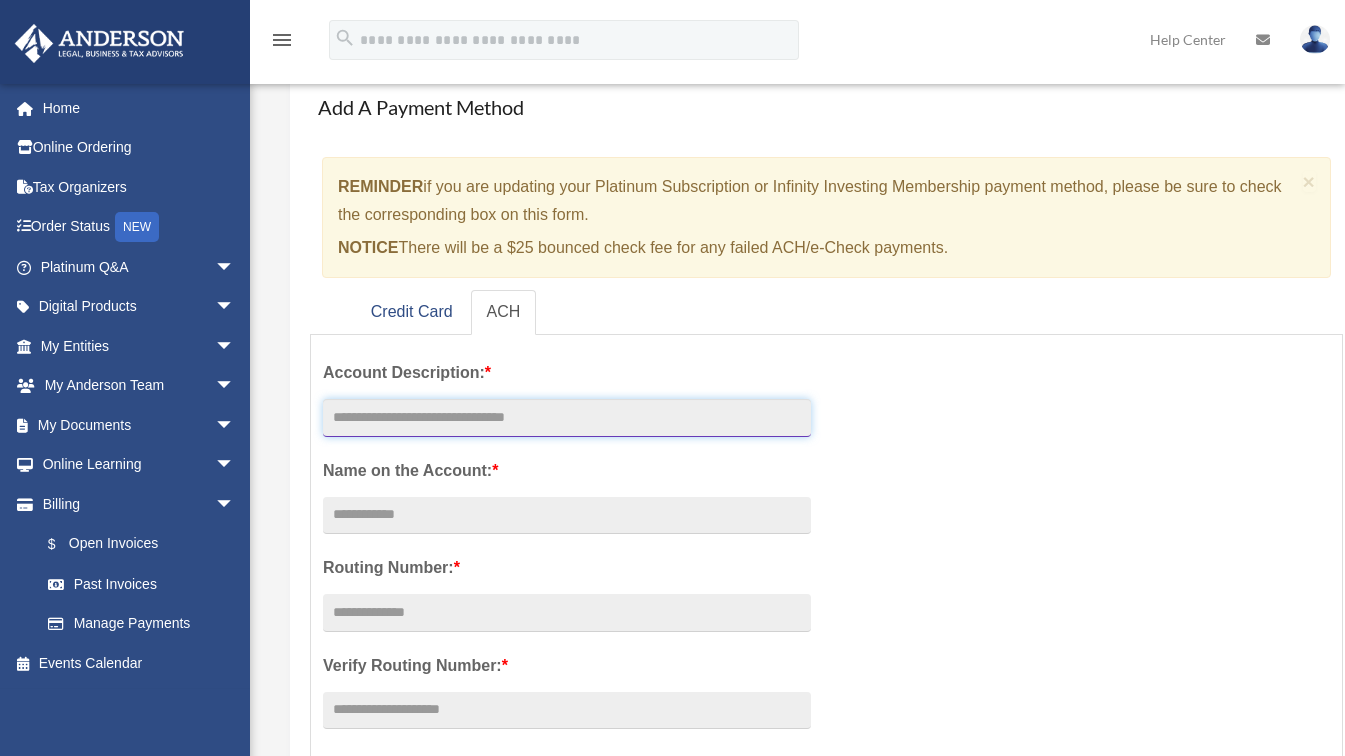 click at bounding box center [567, 418] 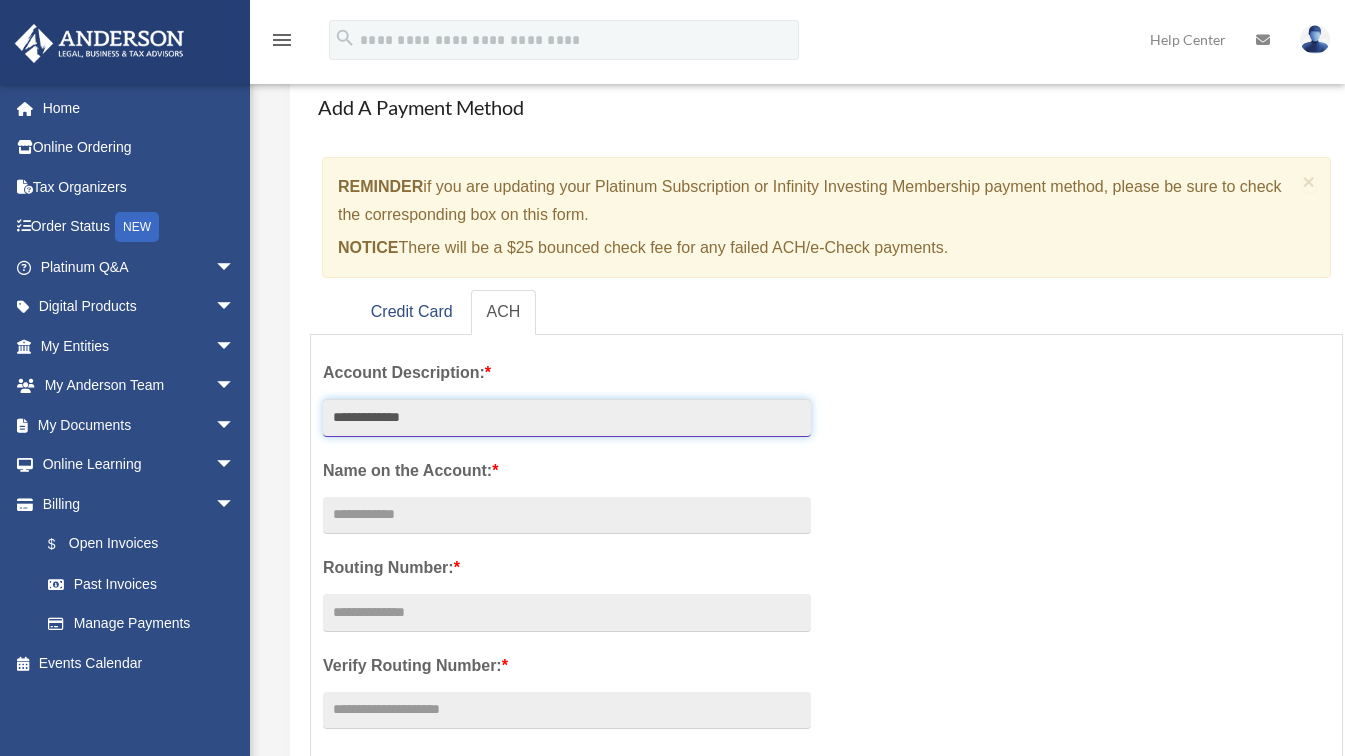 type on "**********" 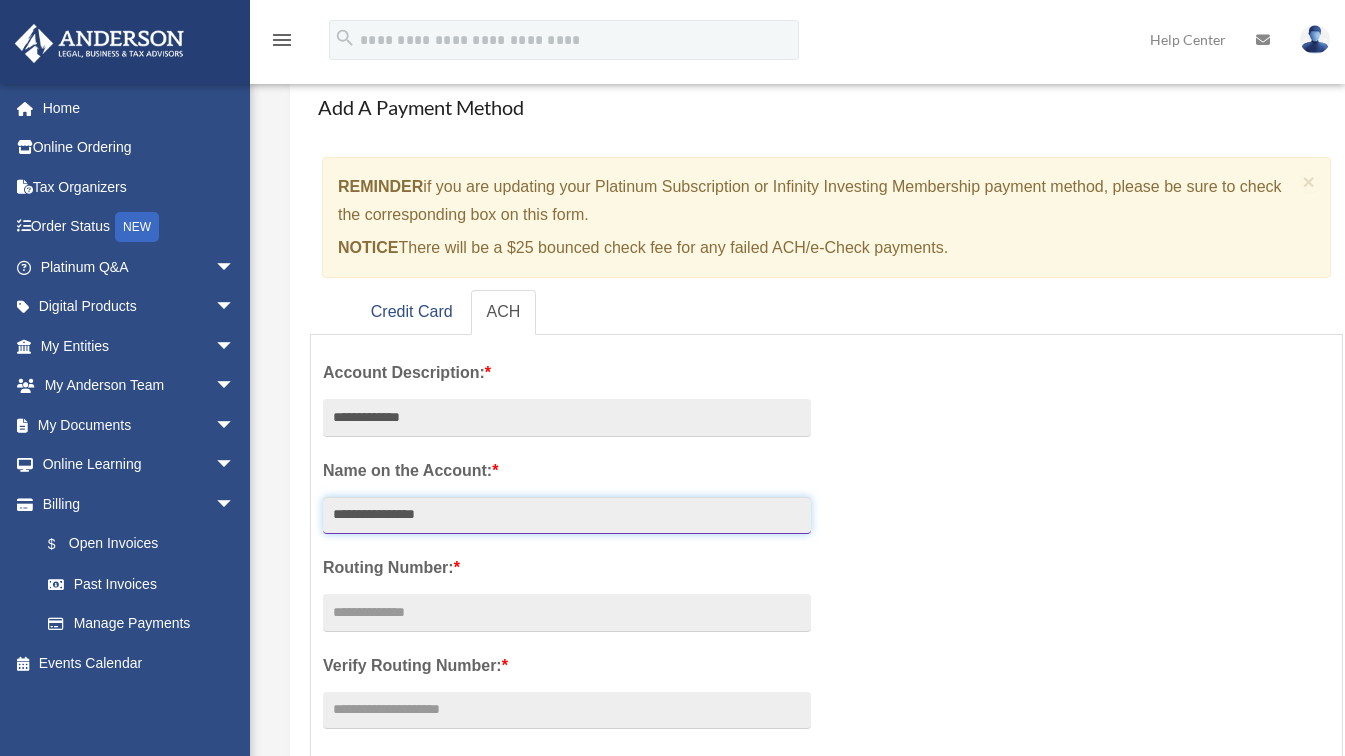 type on "**********" 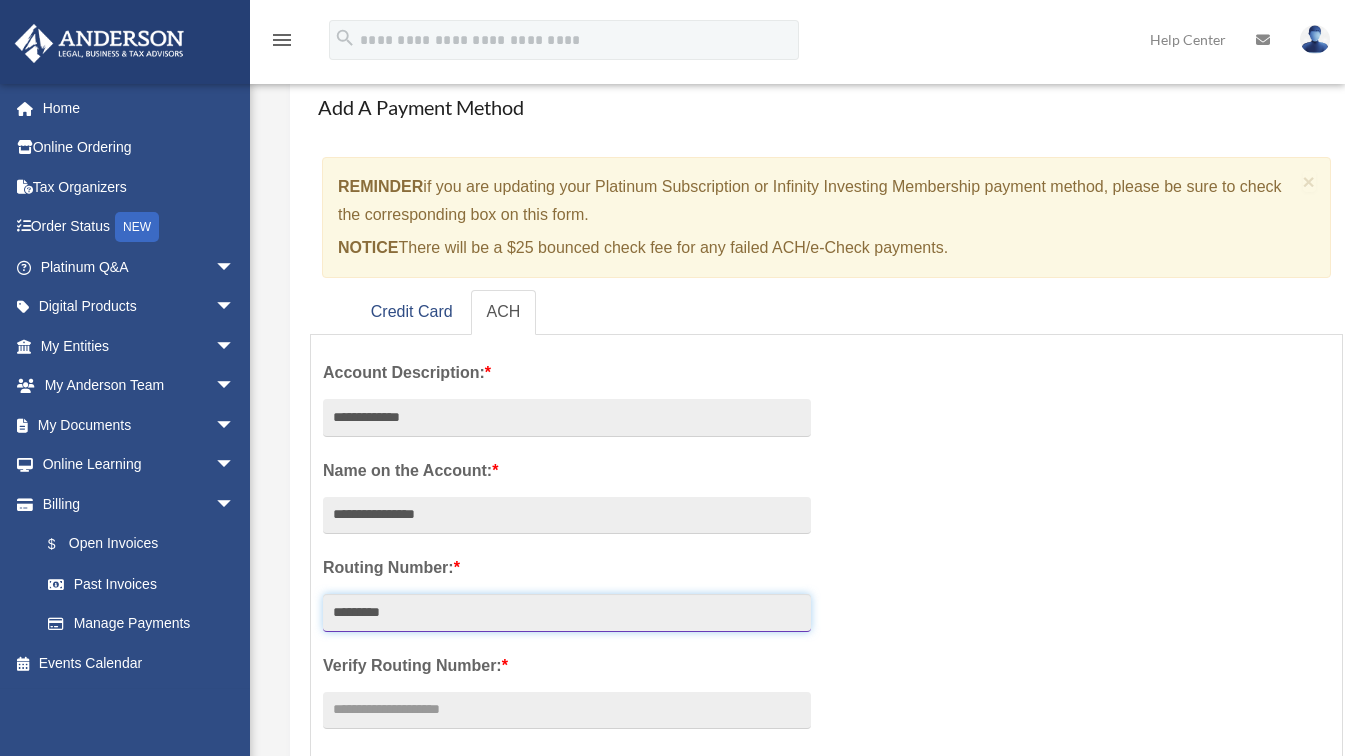 type on "*********" 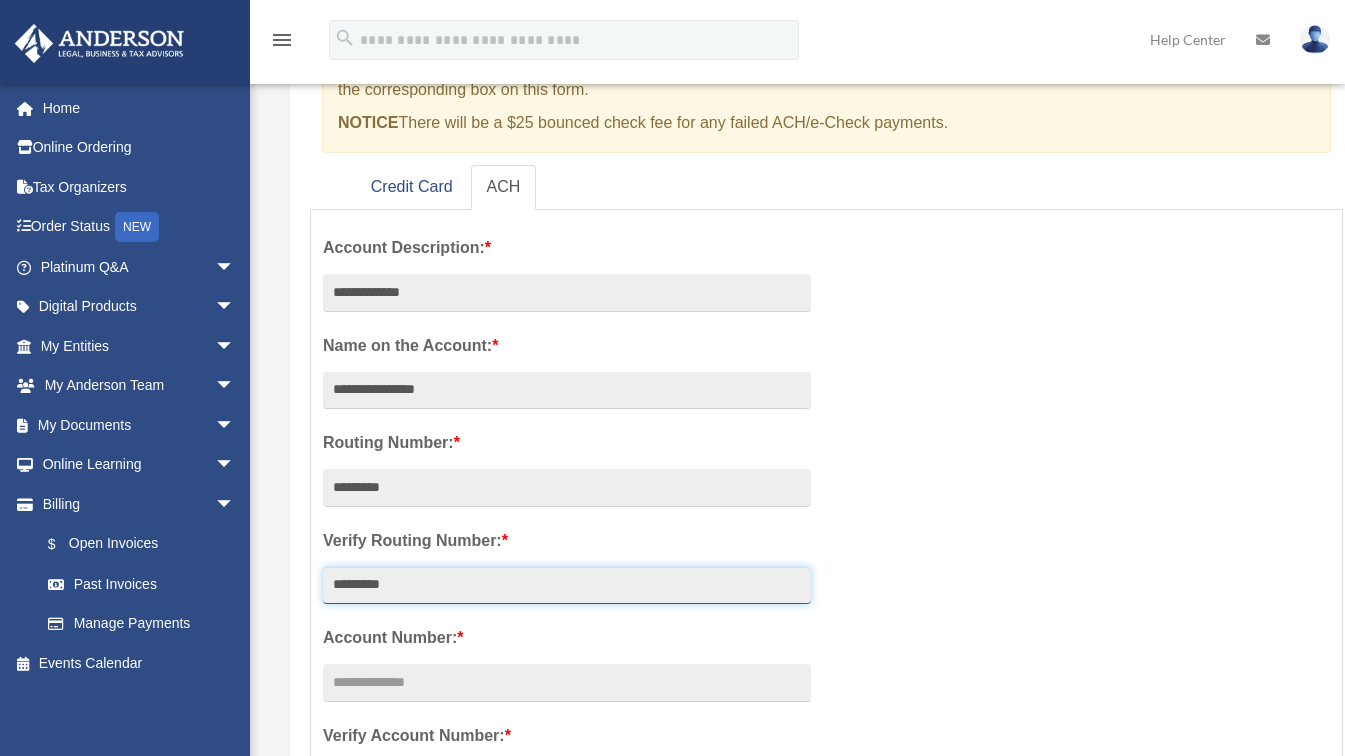 scroll, scrollTop: 367, scrollLeft: 0, axis: vertical 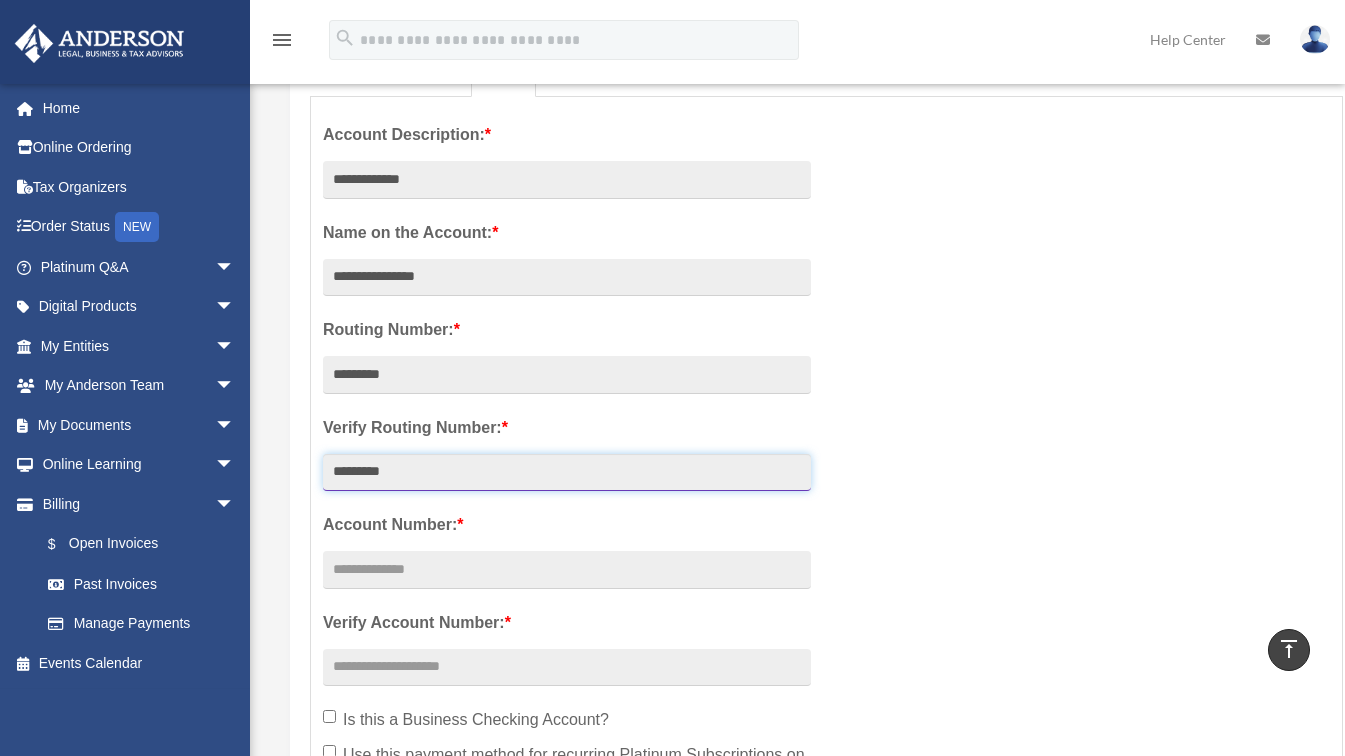 type on "*********" 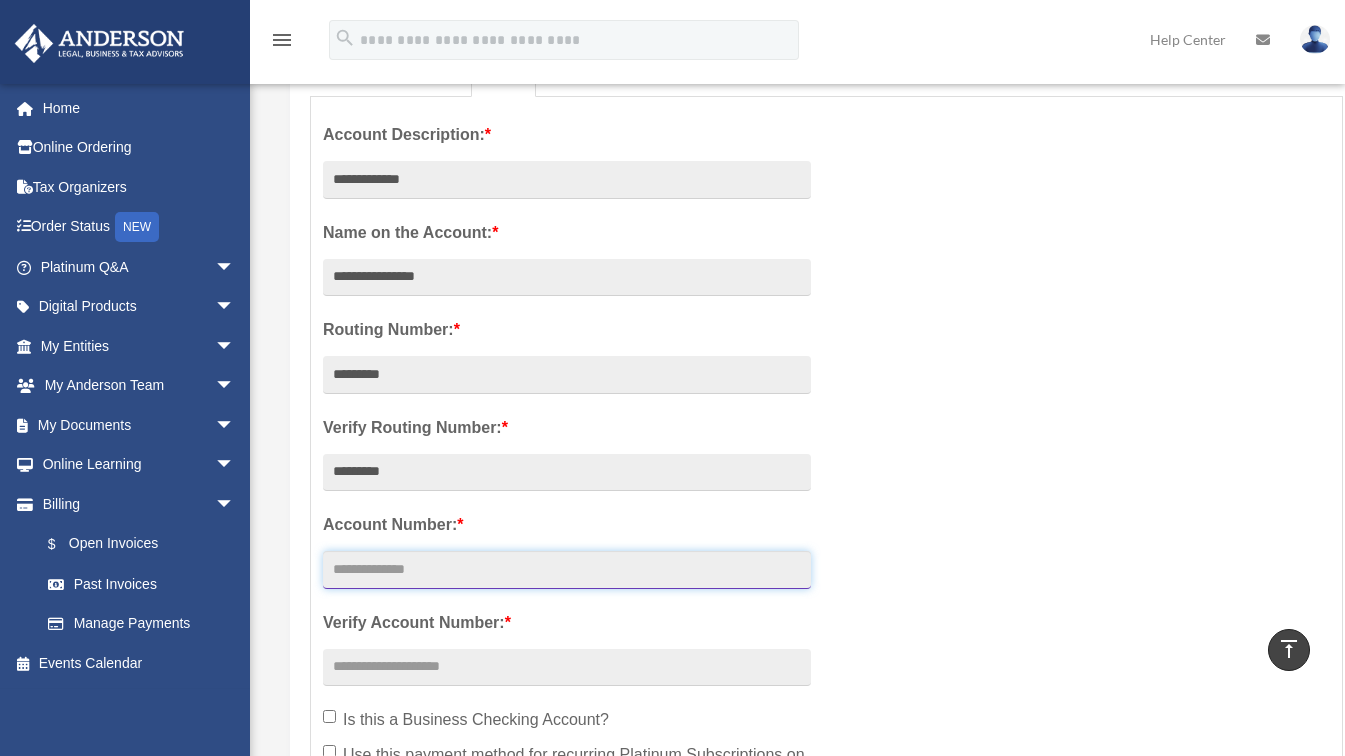 click at bounding box center (567, 570) 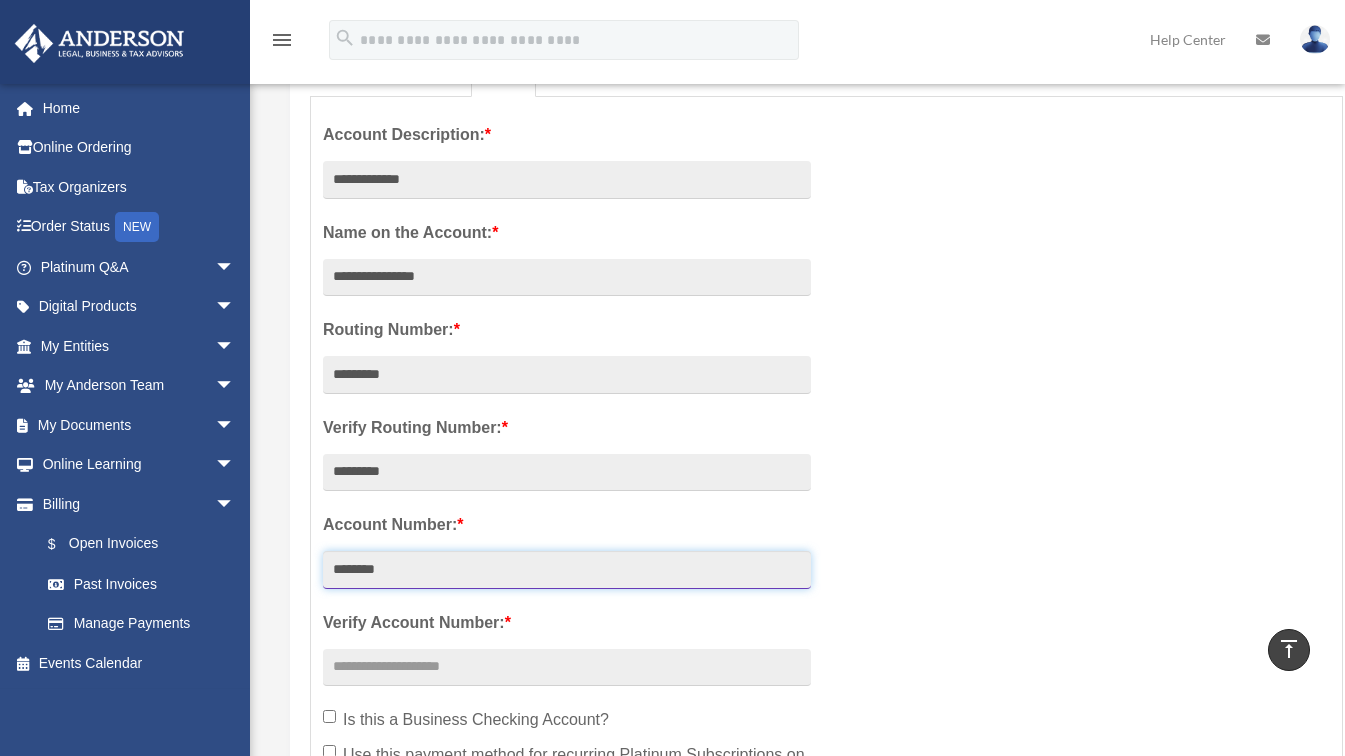 type on "********" 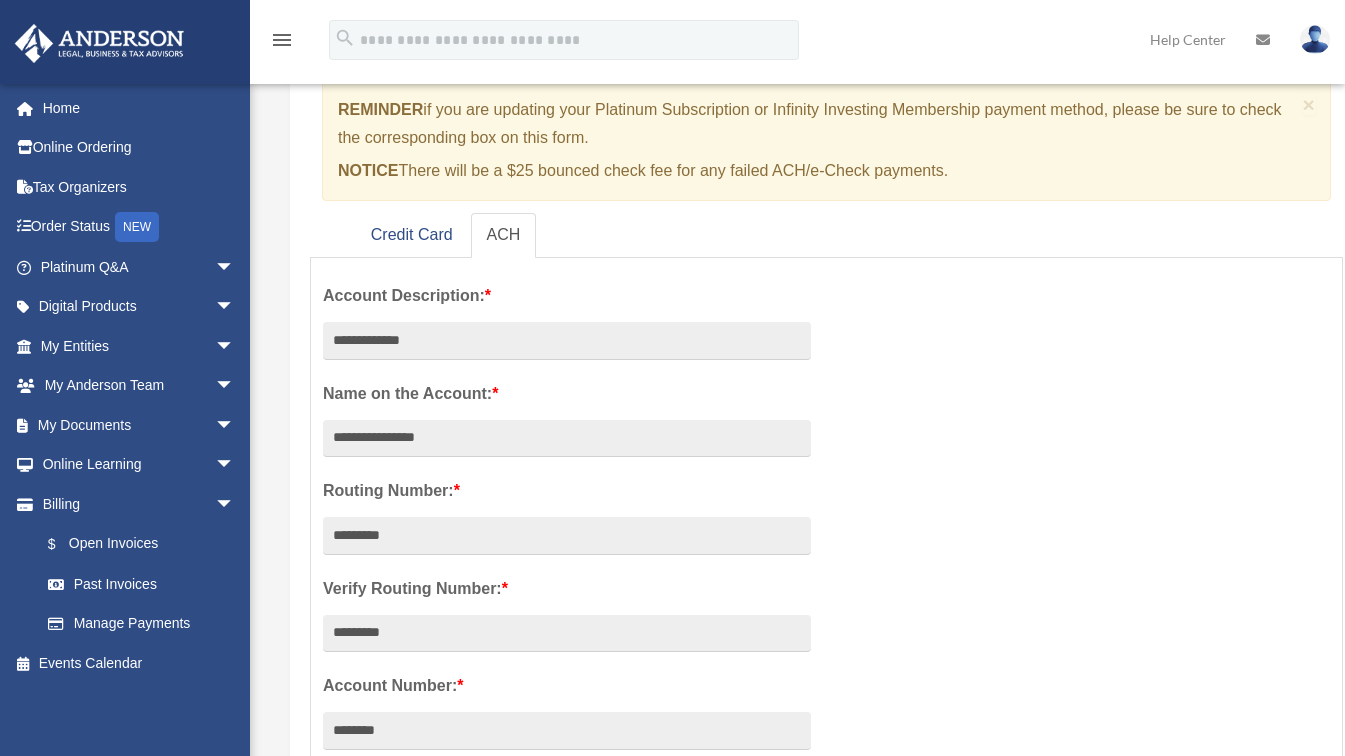 scroll, scrollTop: 202, scrollLeft: 0, axis: vertical 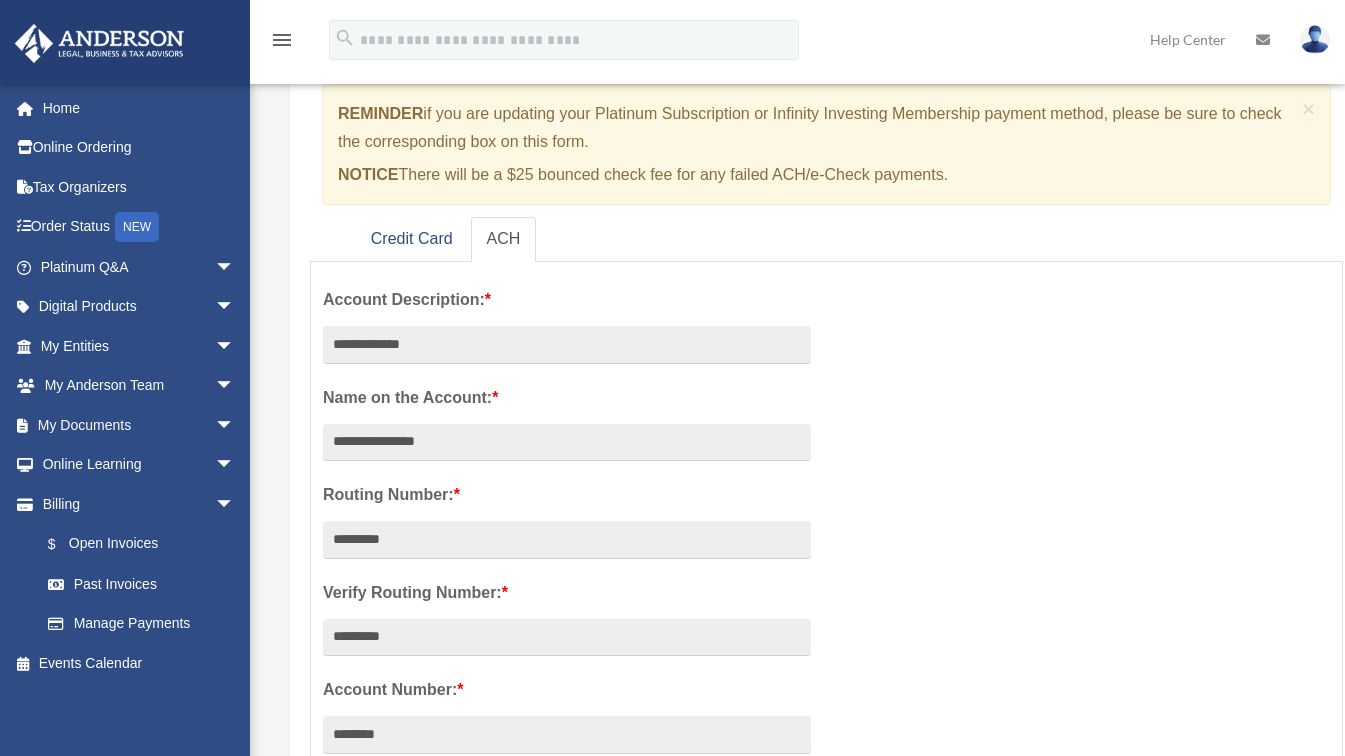 type on "********" 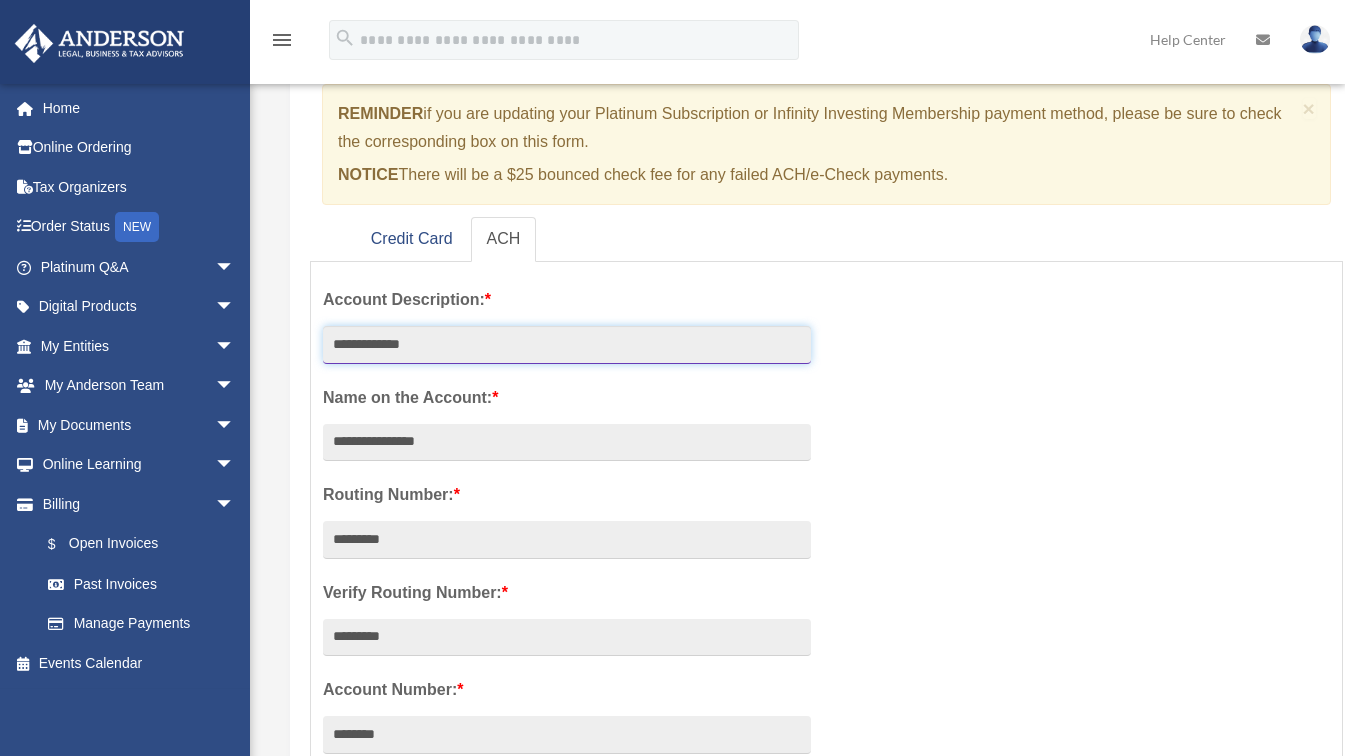 click on "**********" at bounding box center [567, 345] 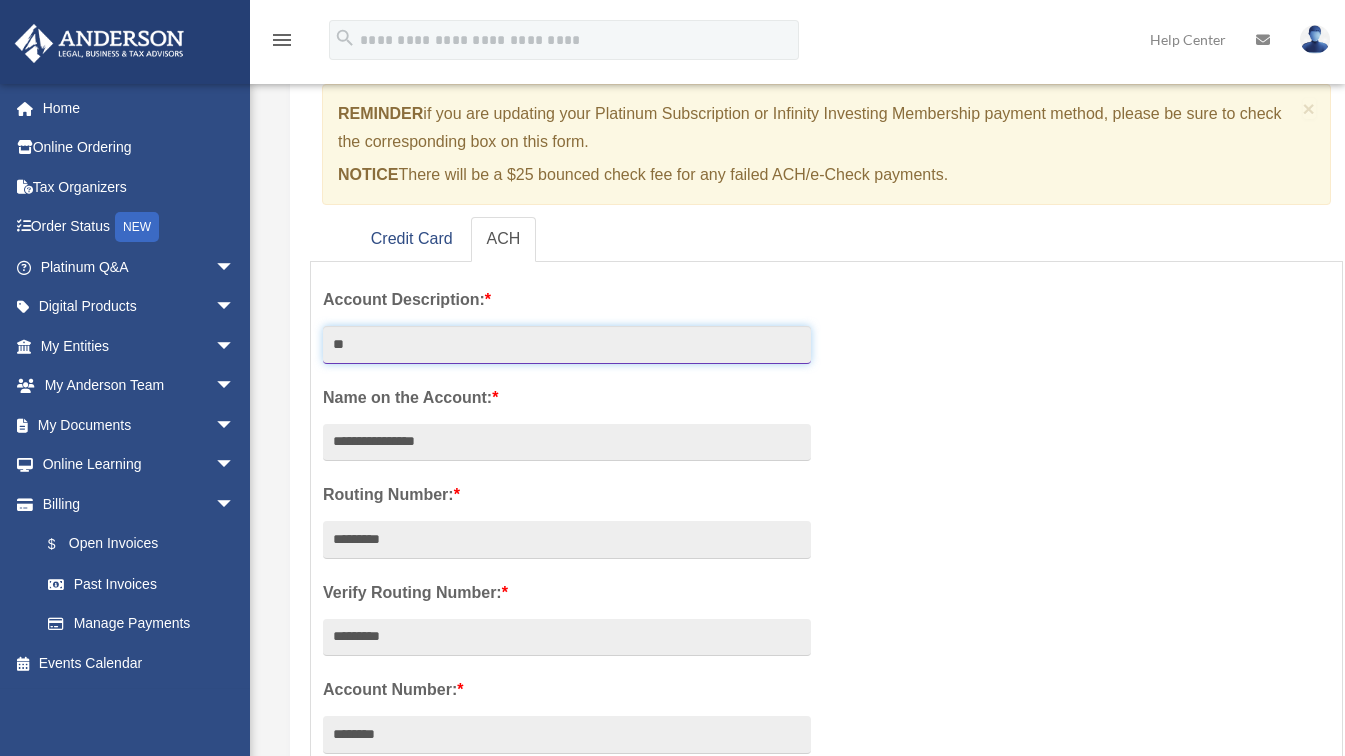 type on "*" 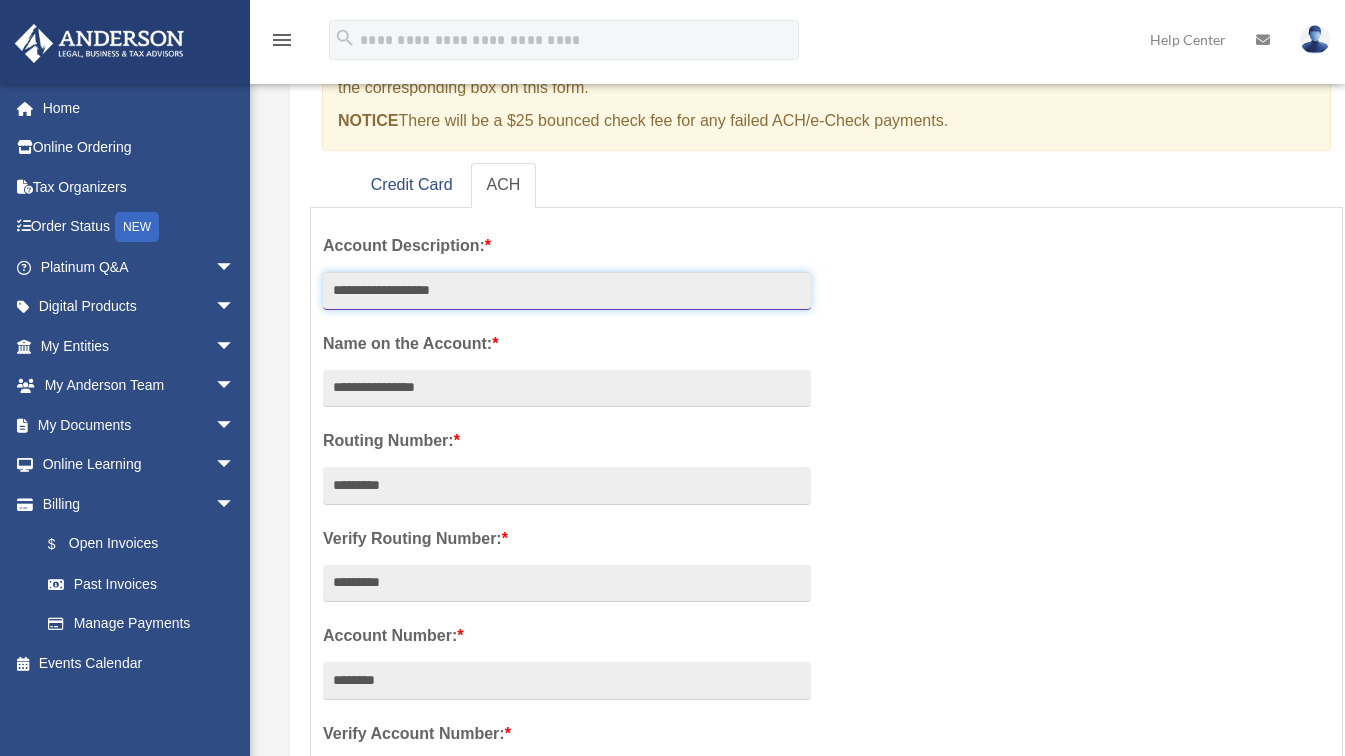 scroll, scrollTop: 341, scrollLeft: 0, axis: vertical 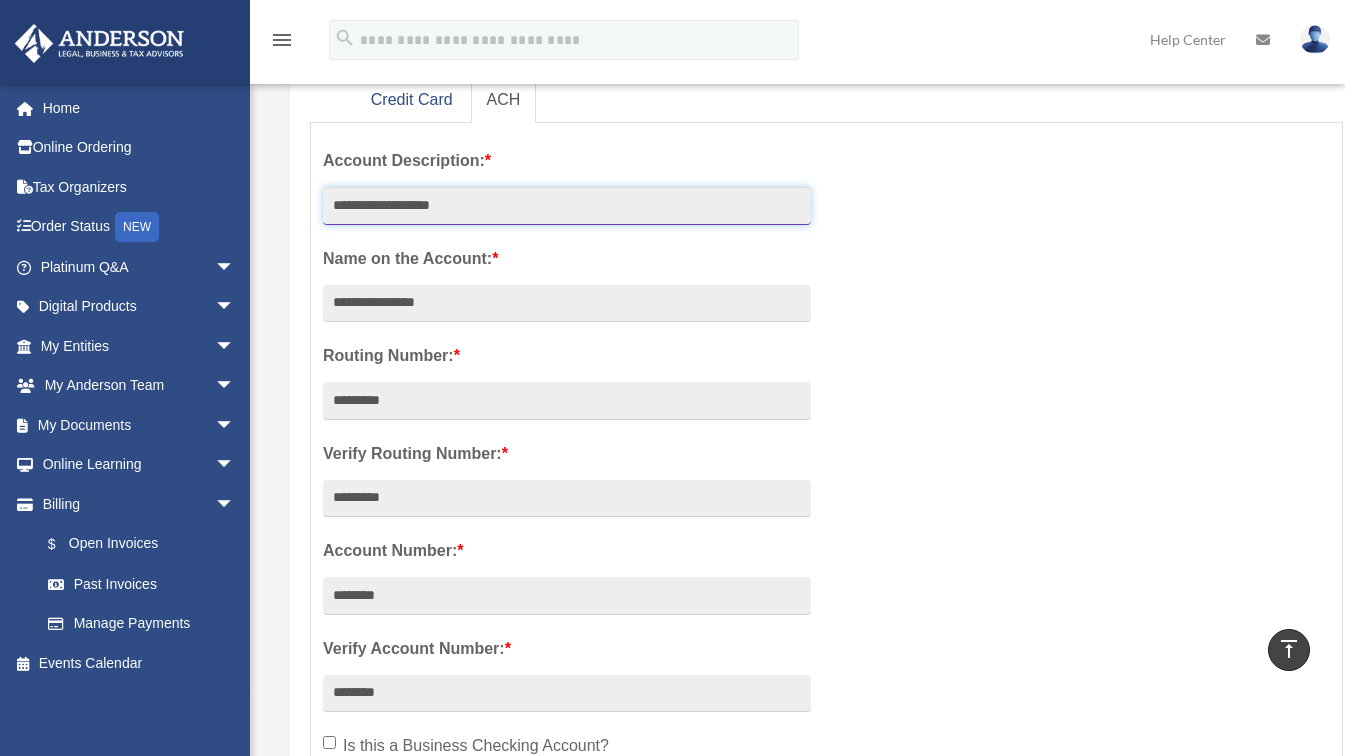 type on "**********" 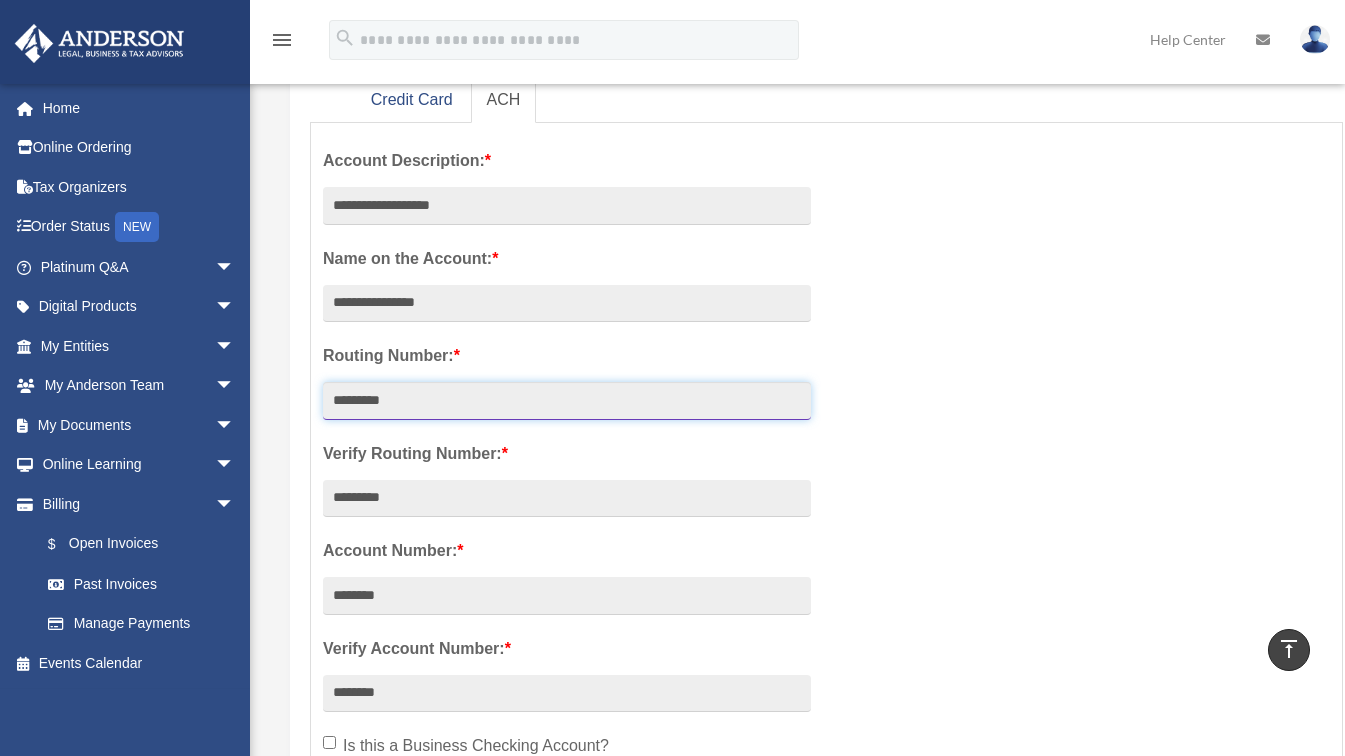 click on "*********" at bounding box center [567, 401] 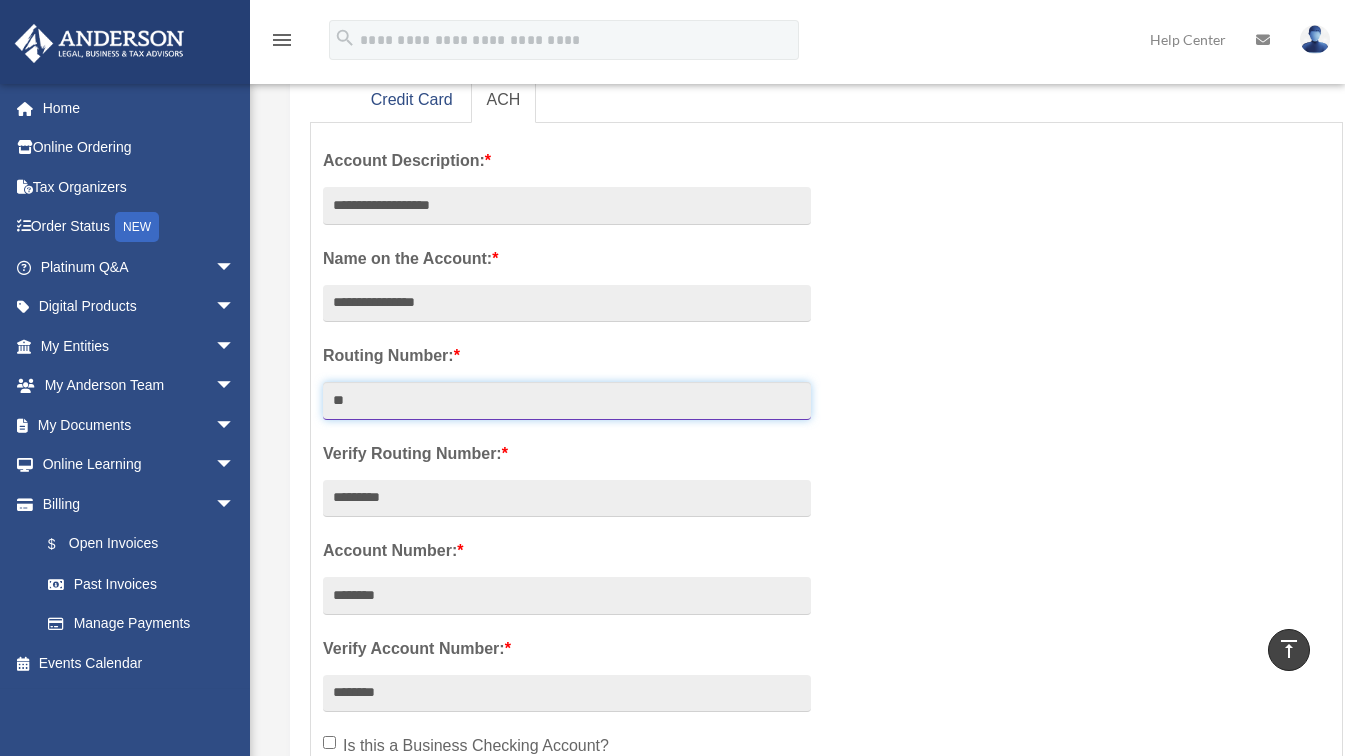 type on "*" 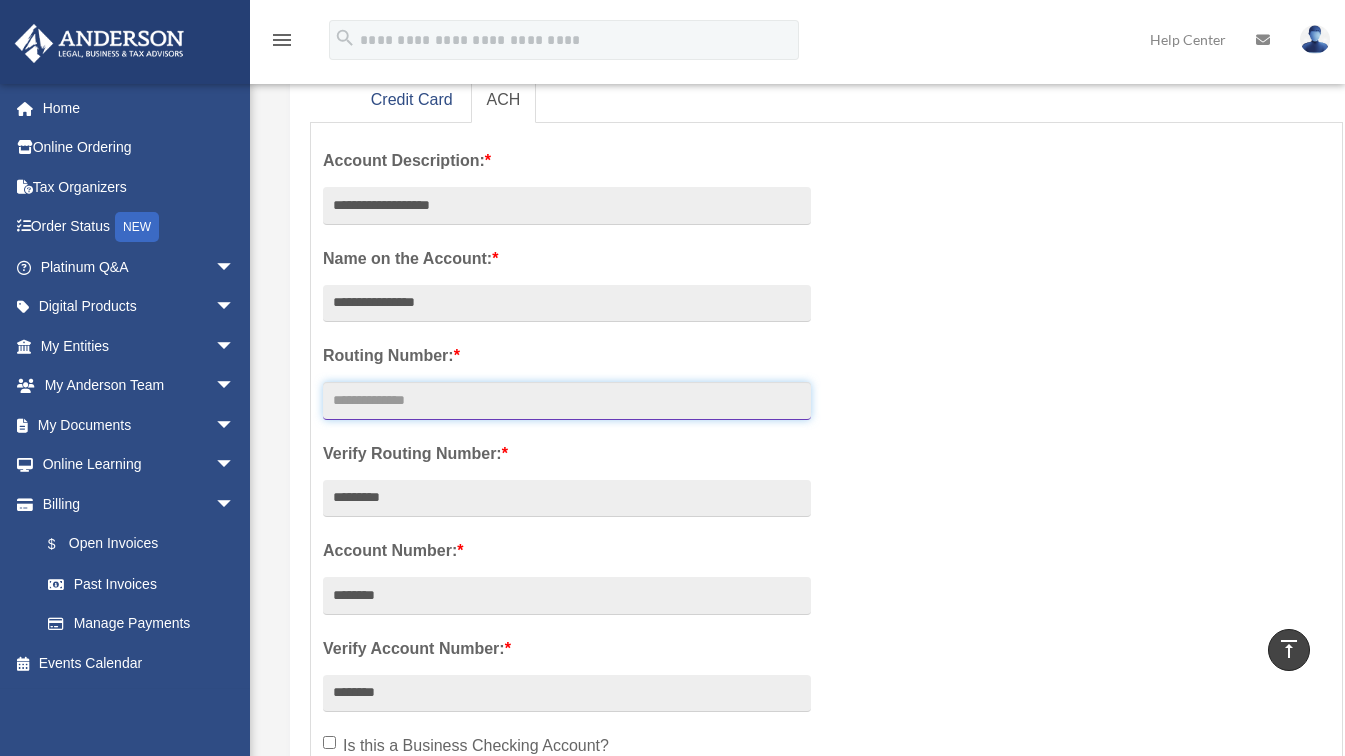 type 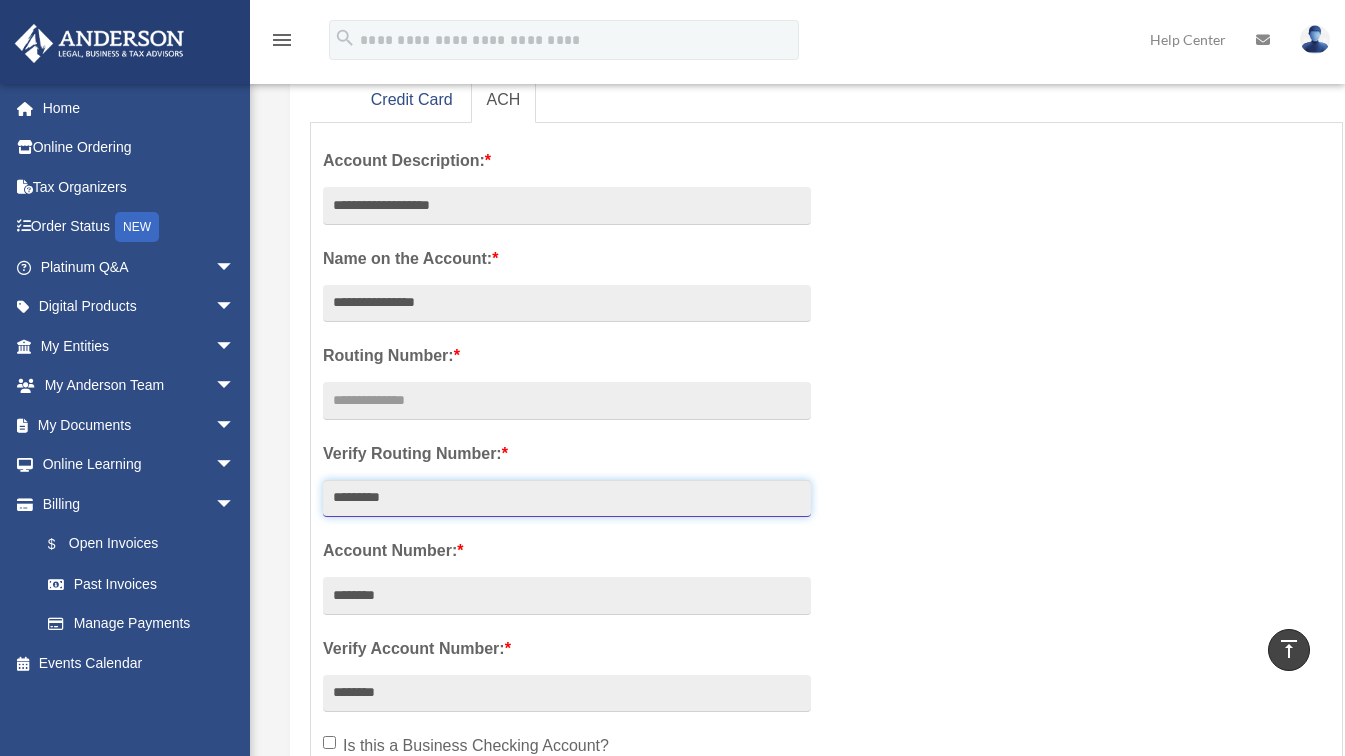 click on "*********" at bounding box center (567, 499) 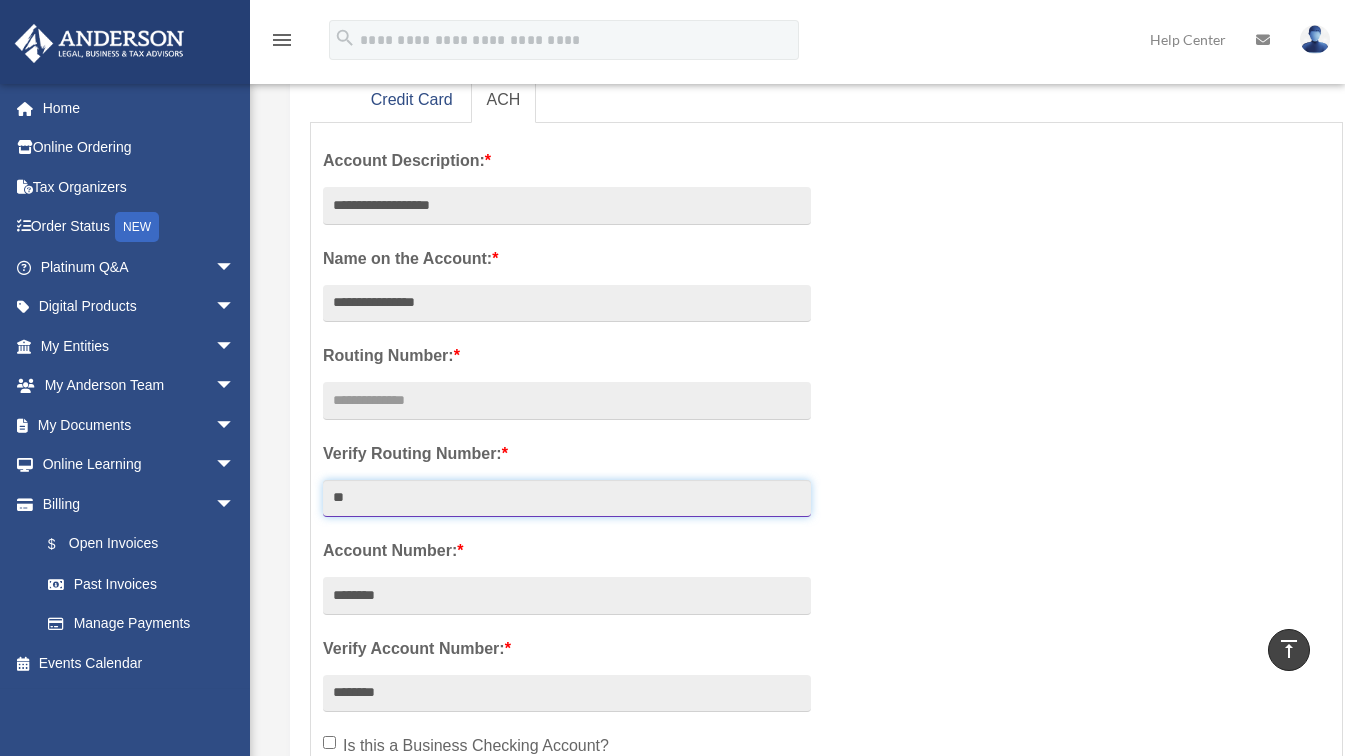 type on "*" 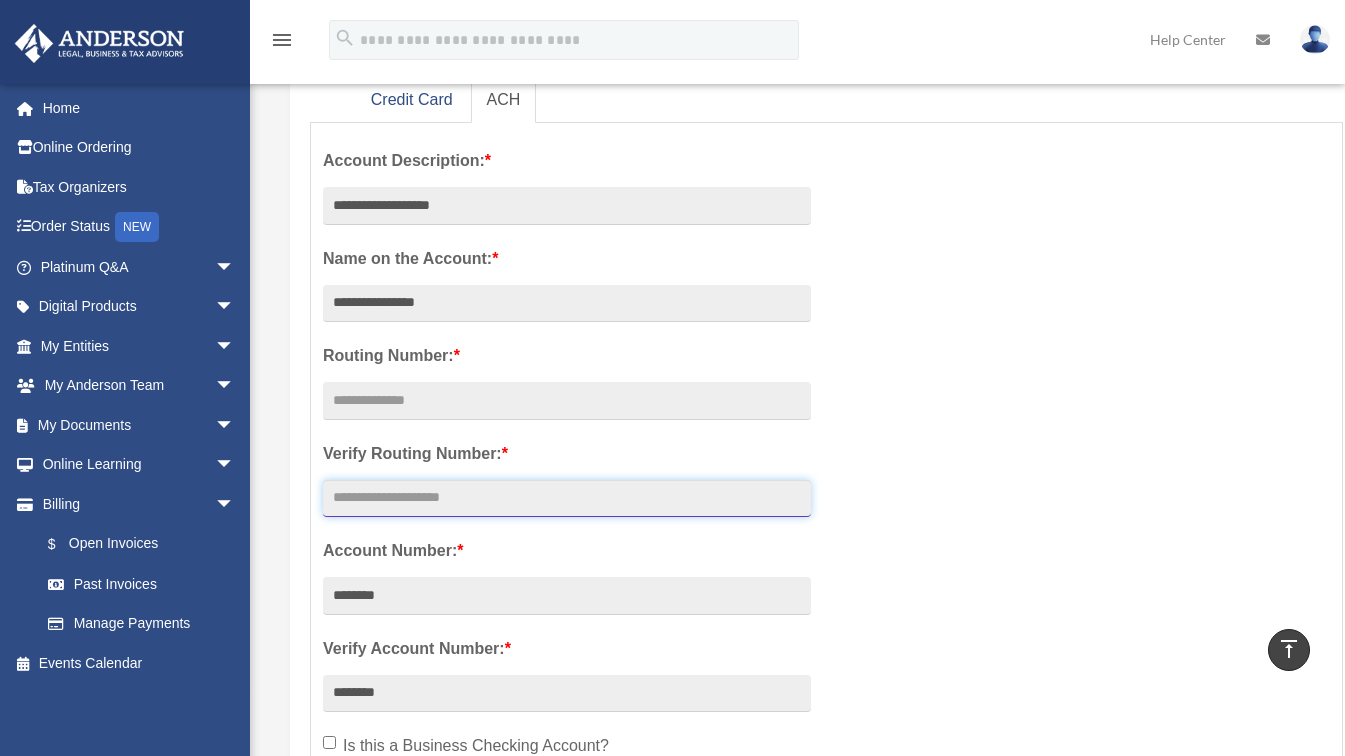 type 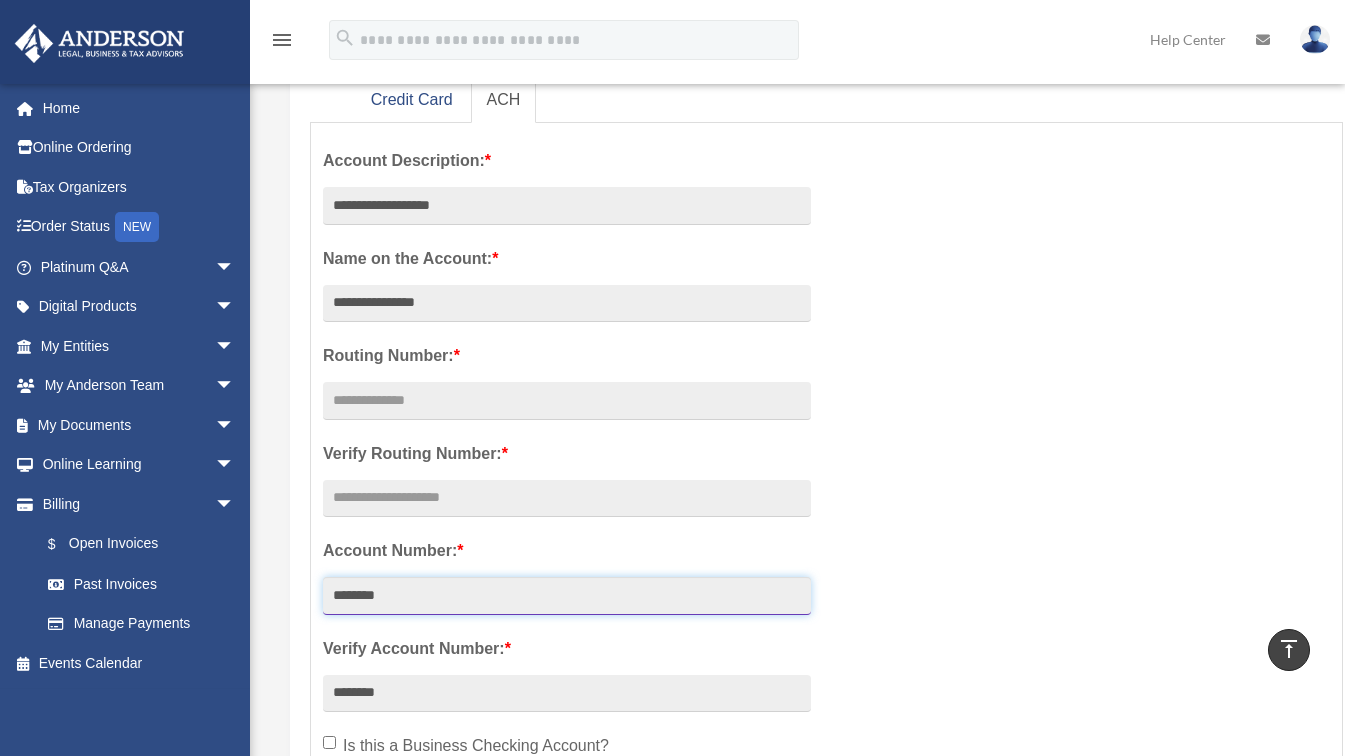 click on "********" at bounding box center (567, 596) 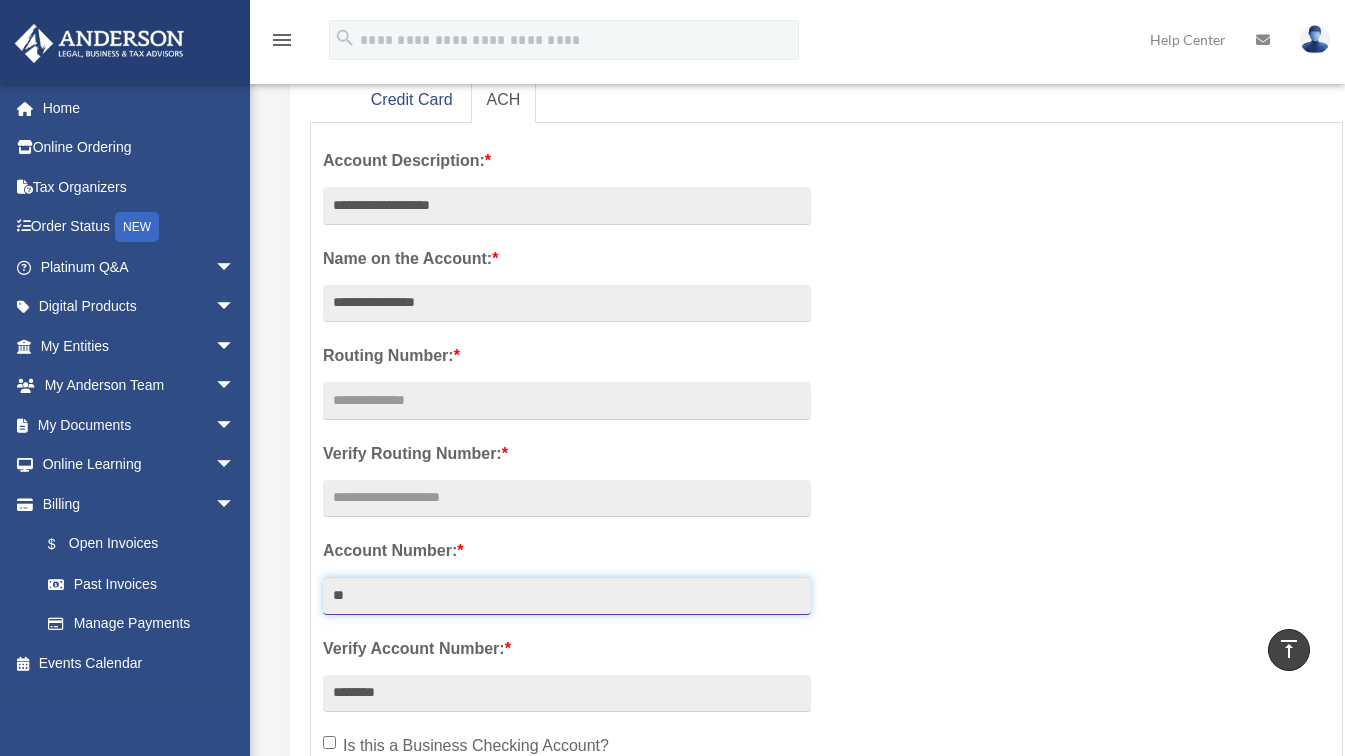 type on "*" 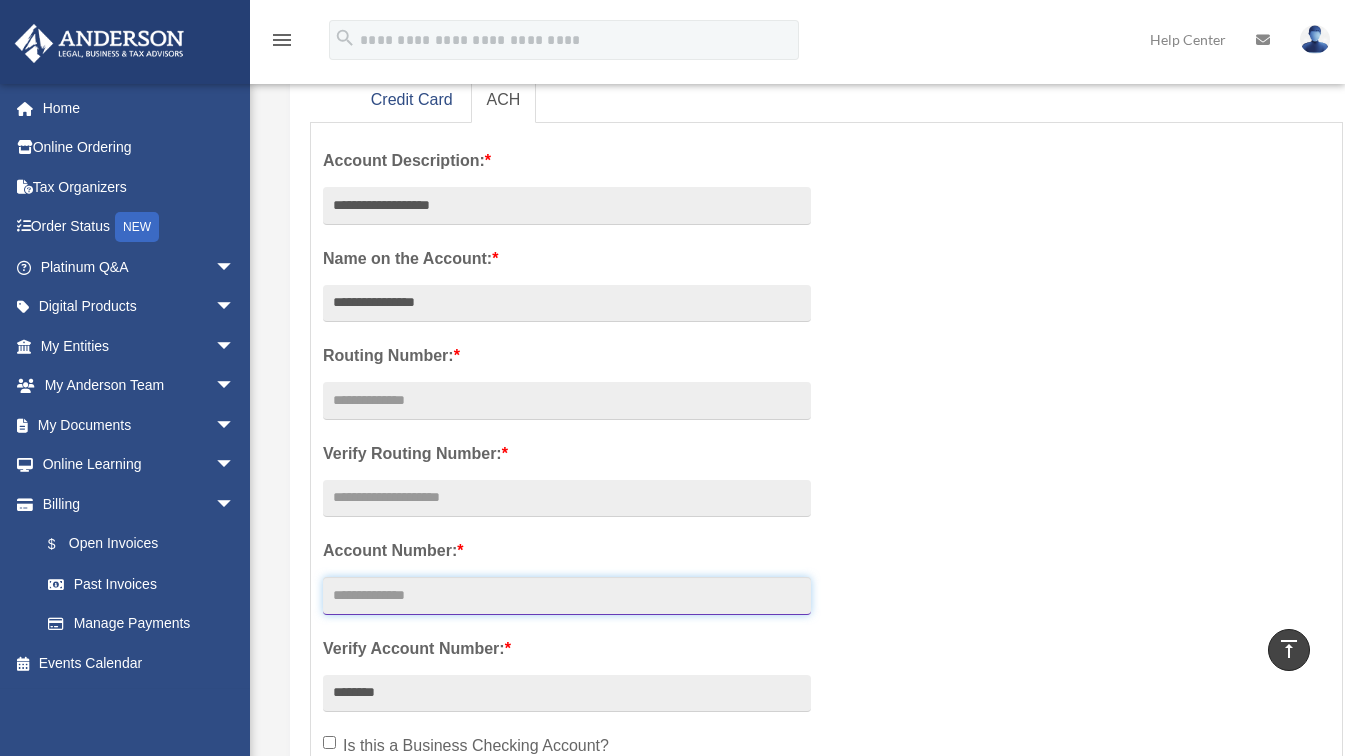 type 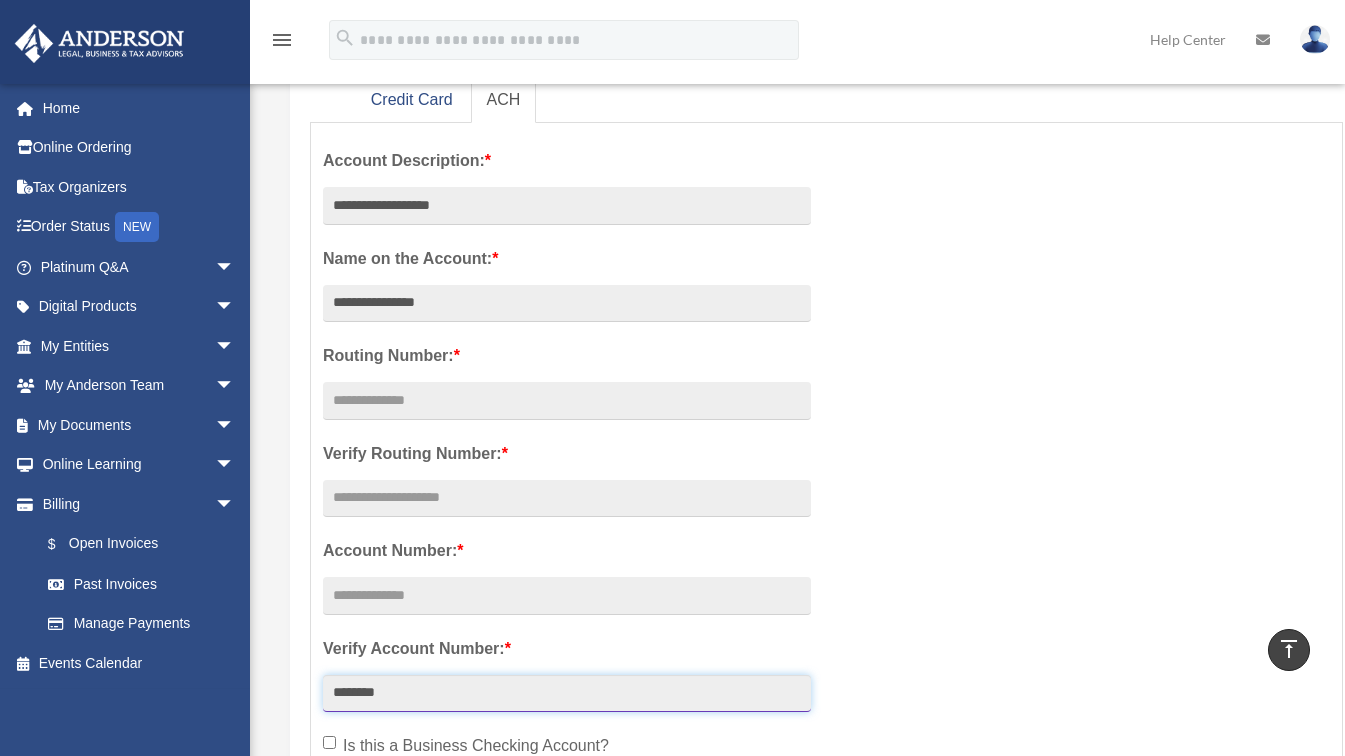 click on "********" at bounding box center [567, 694] 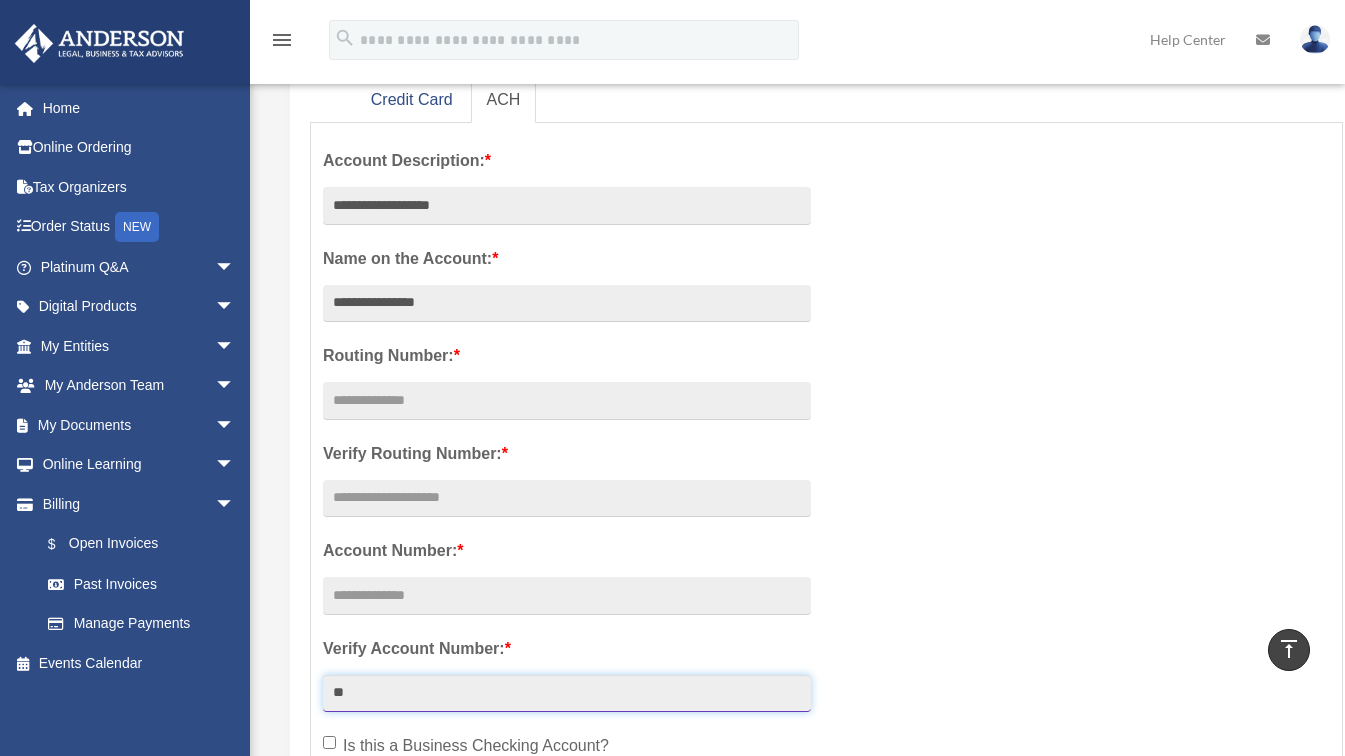 type on "*" 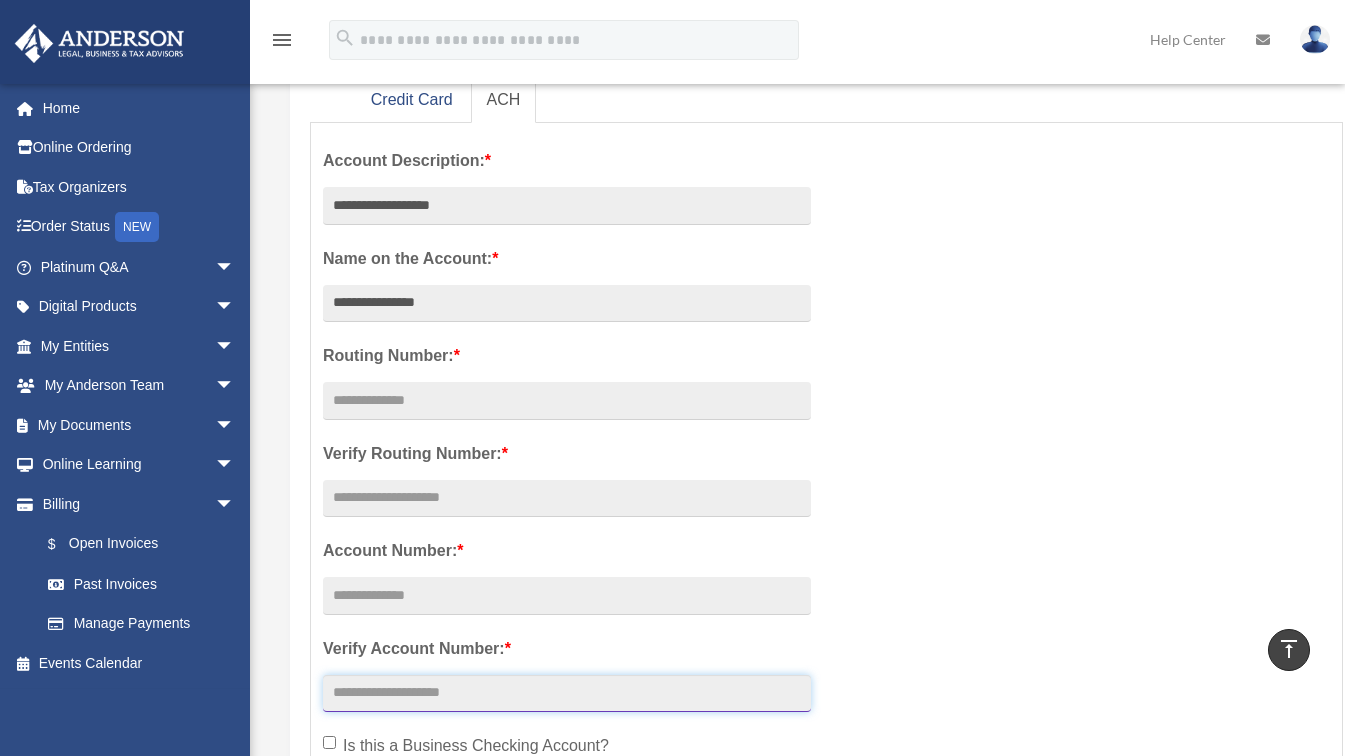 type 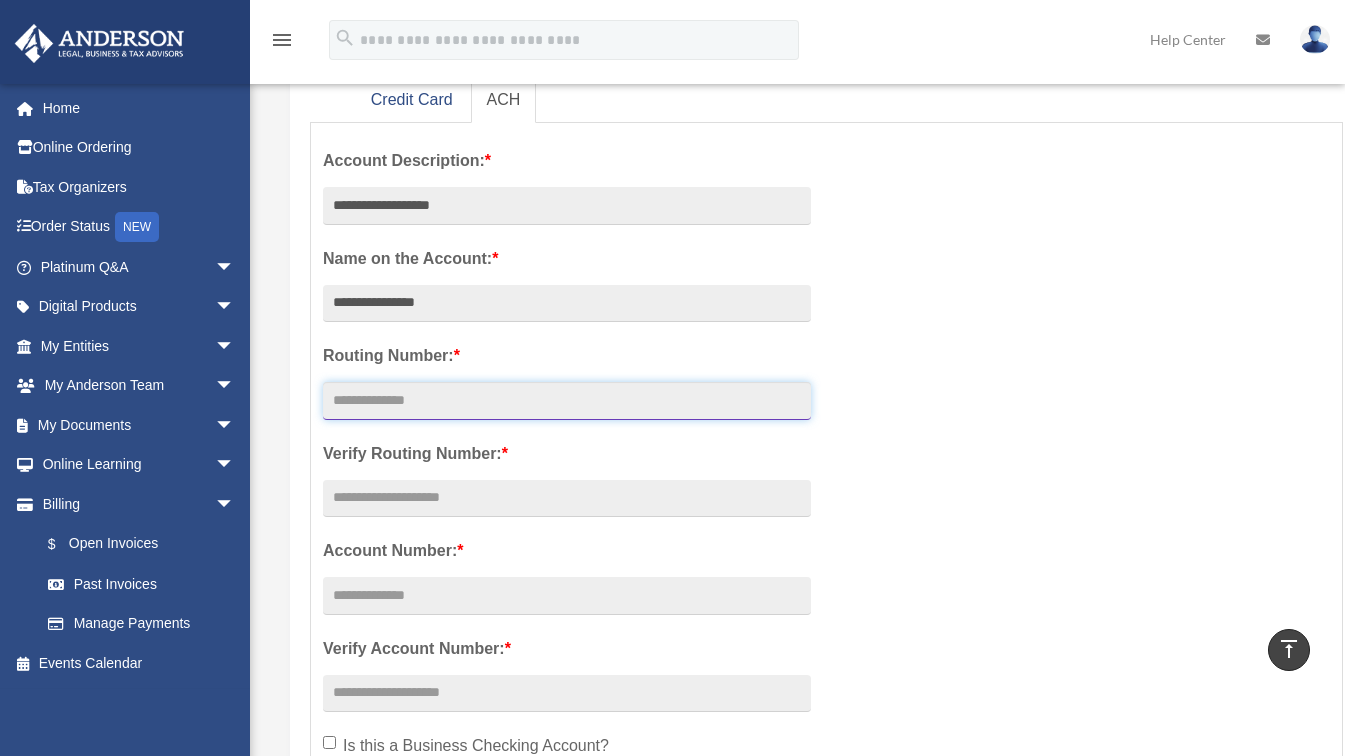 click at bounding box center (567, 401) 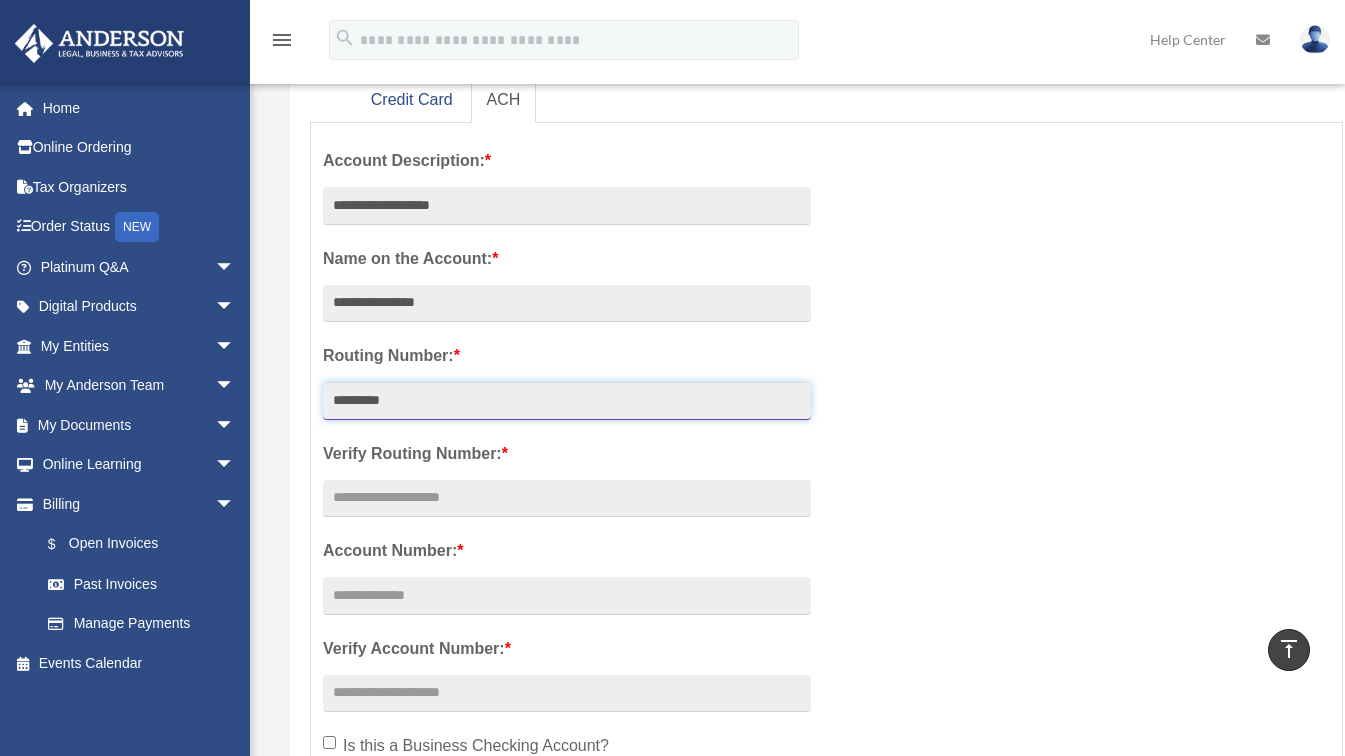 type on "*********" 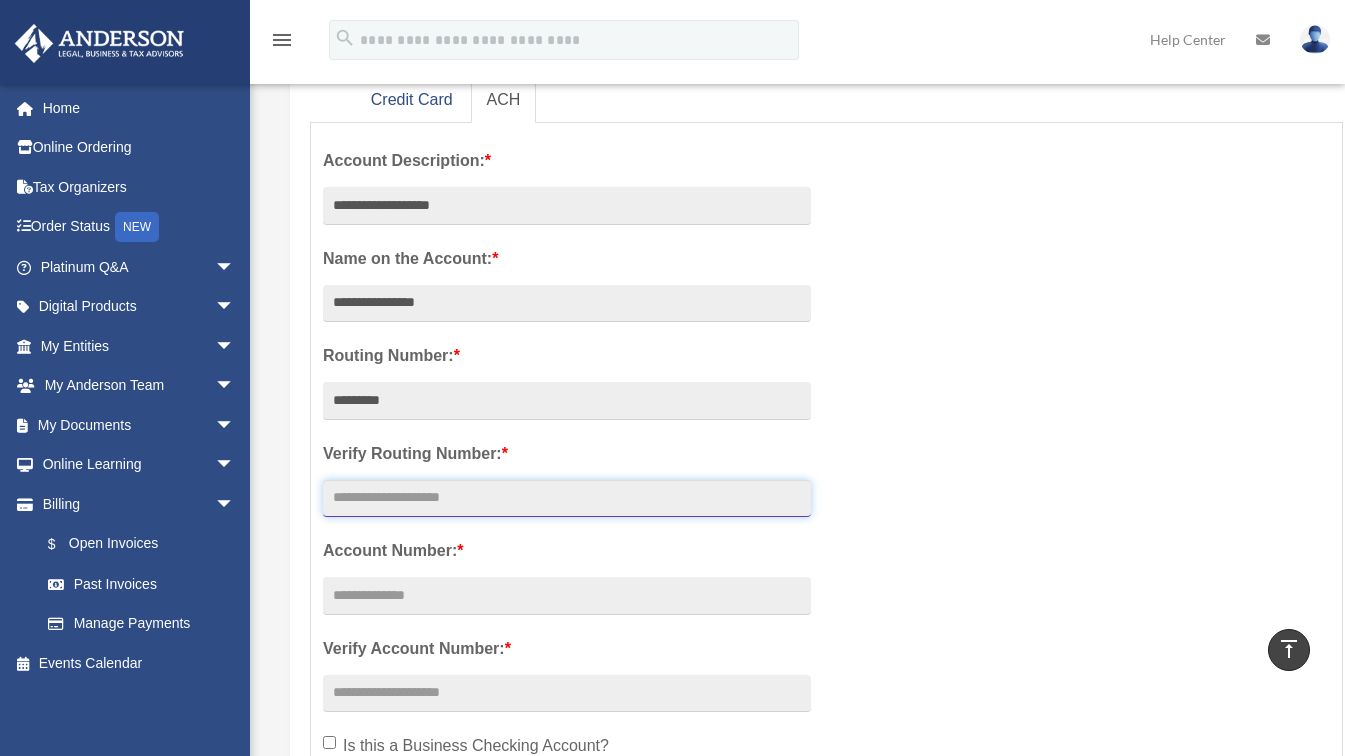 click at bounding box center [567, 499] 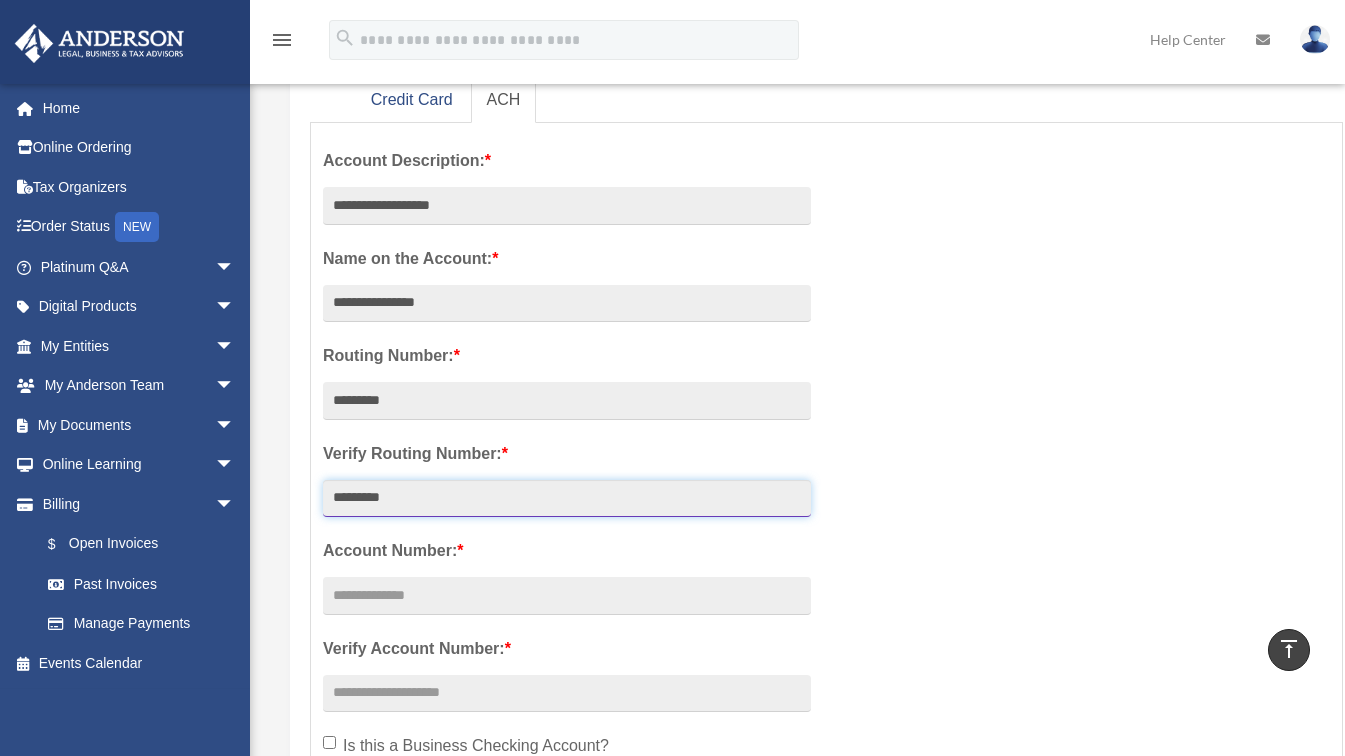 type on "*********" 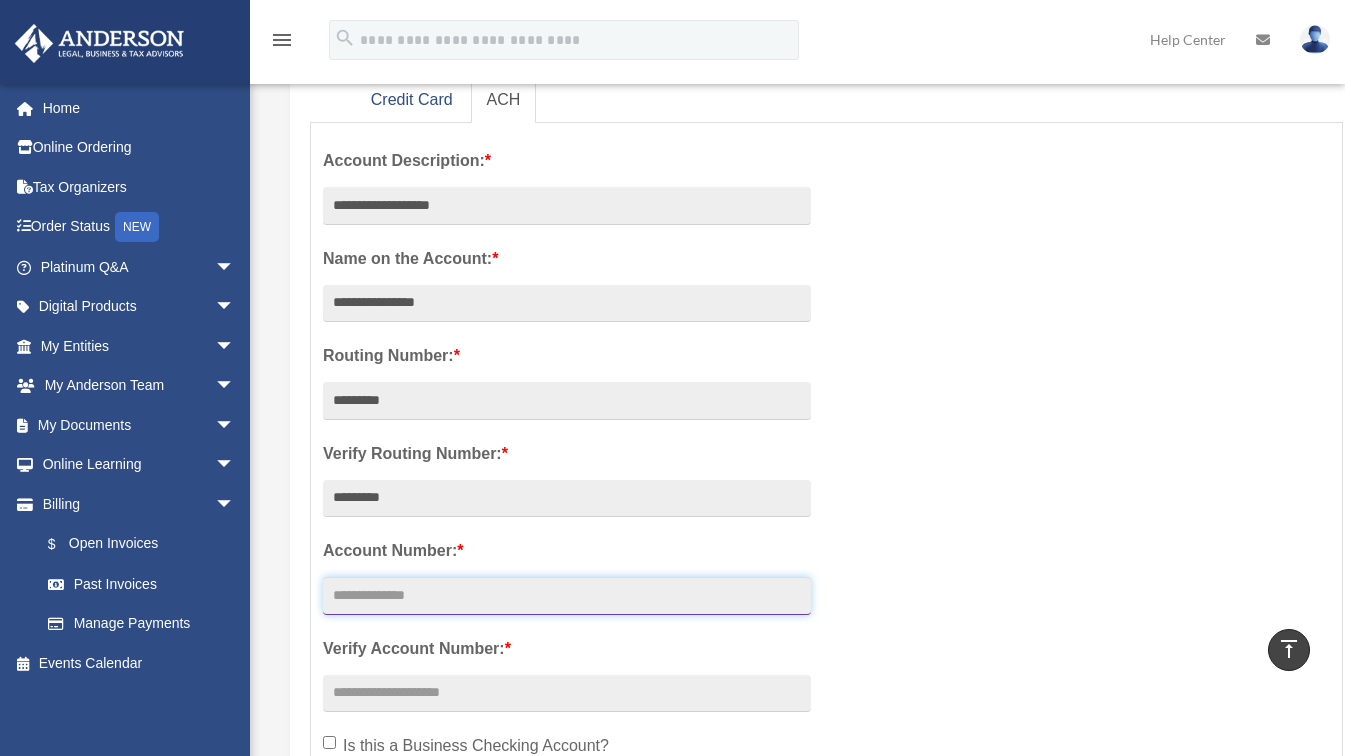 click at bounding box center (567, 596) 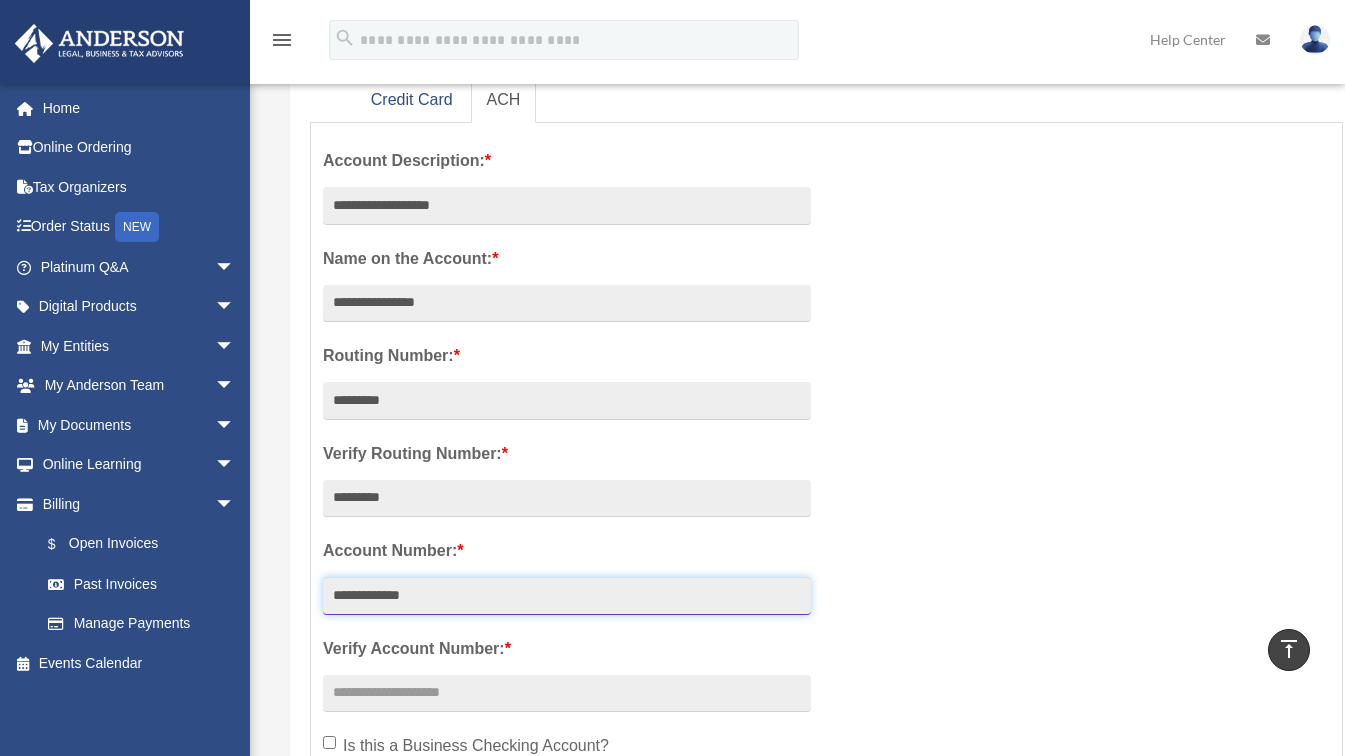 type on "**********" 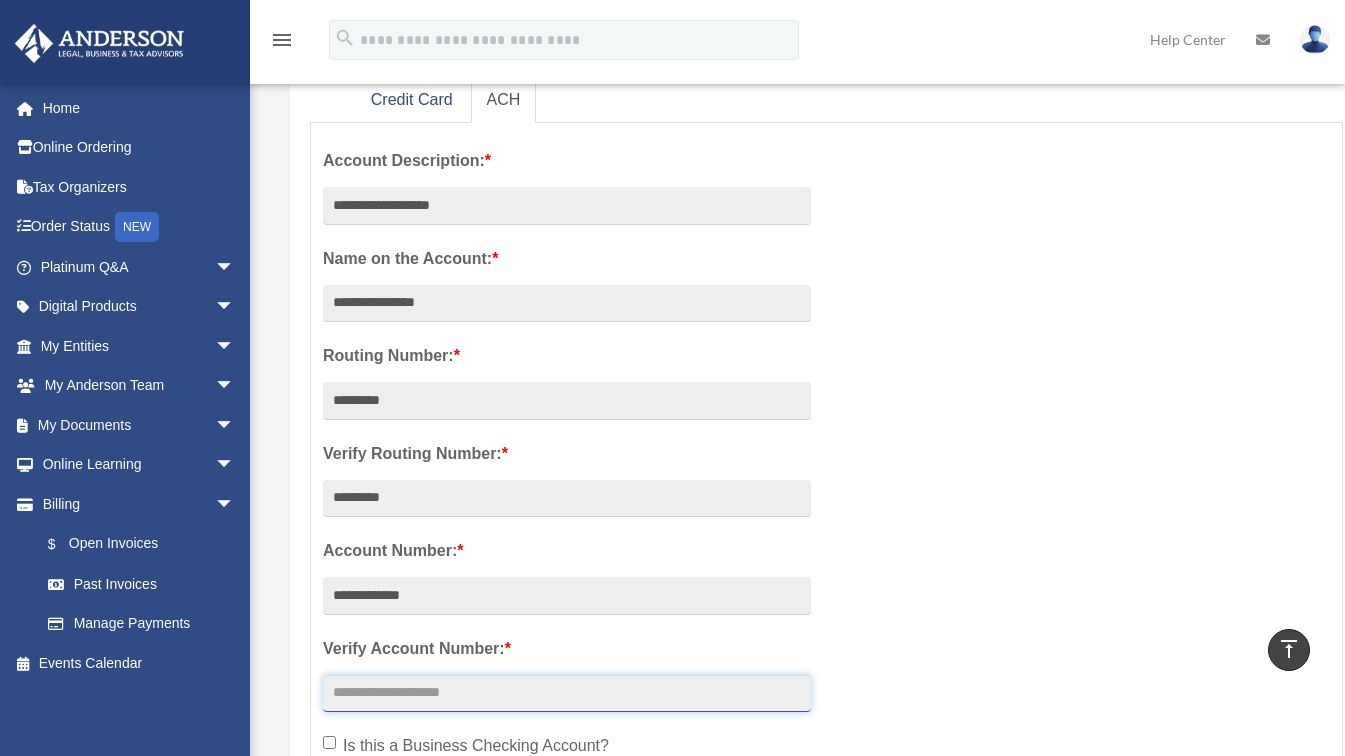 click at bounding box center (567, 694) 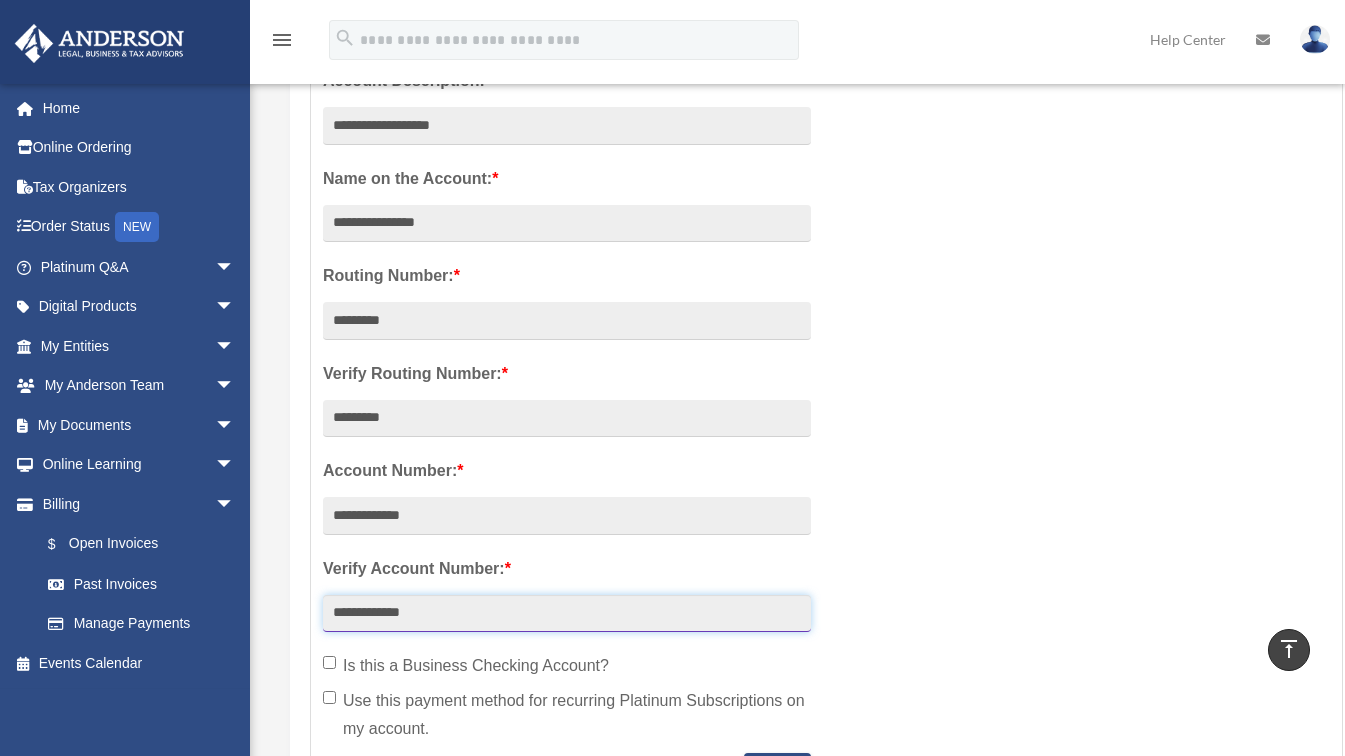 scroll, scrollTop: 529, scrollLeft: 0, axis: vertical 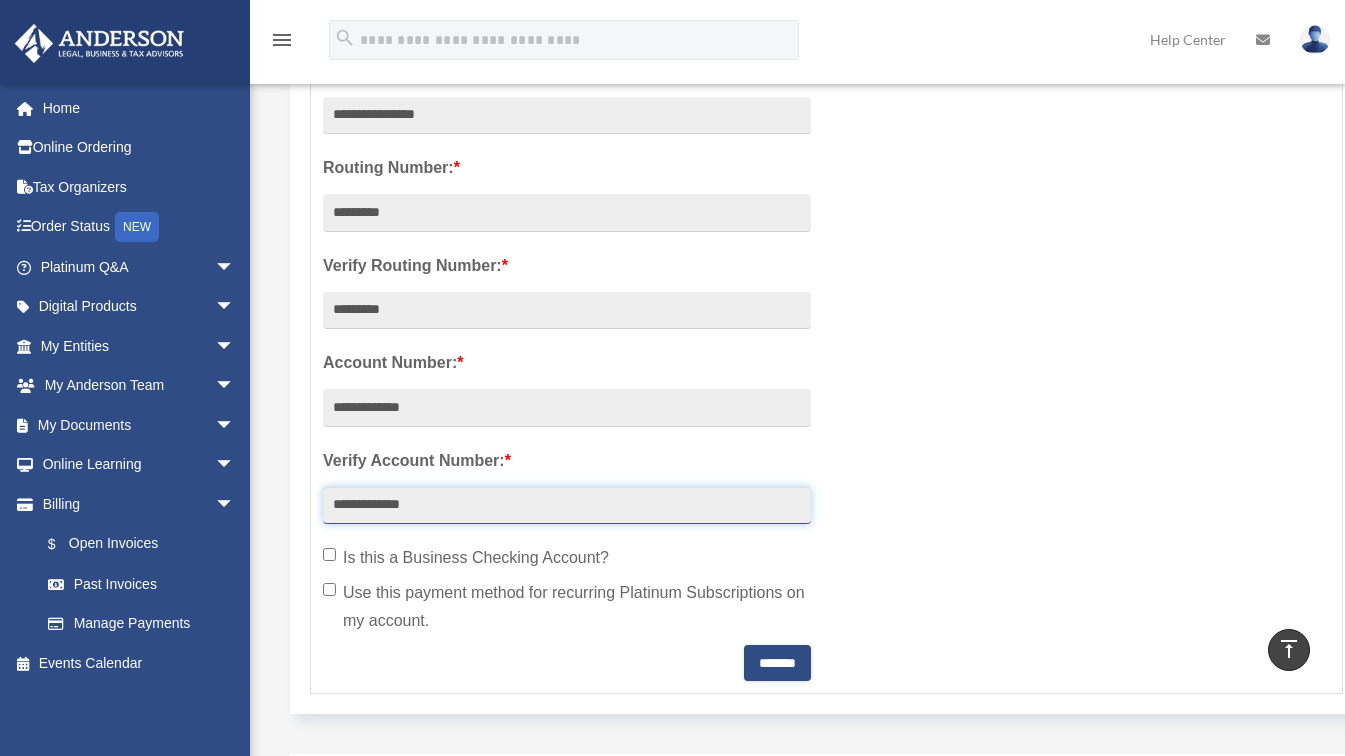 type on "**********" 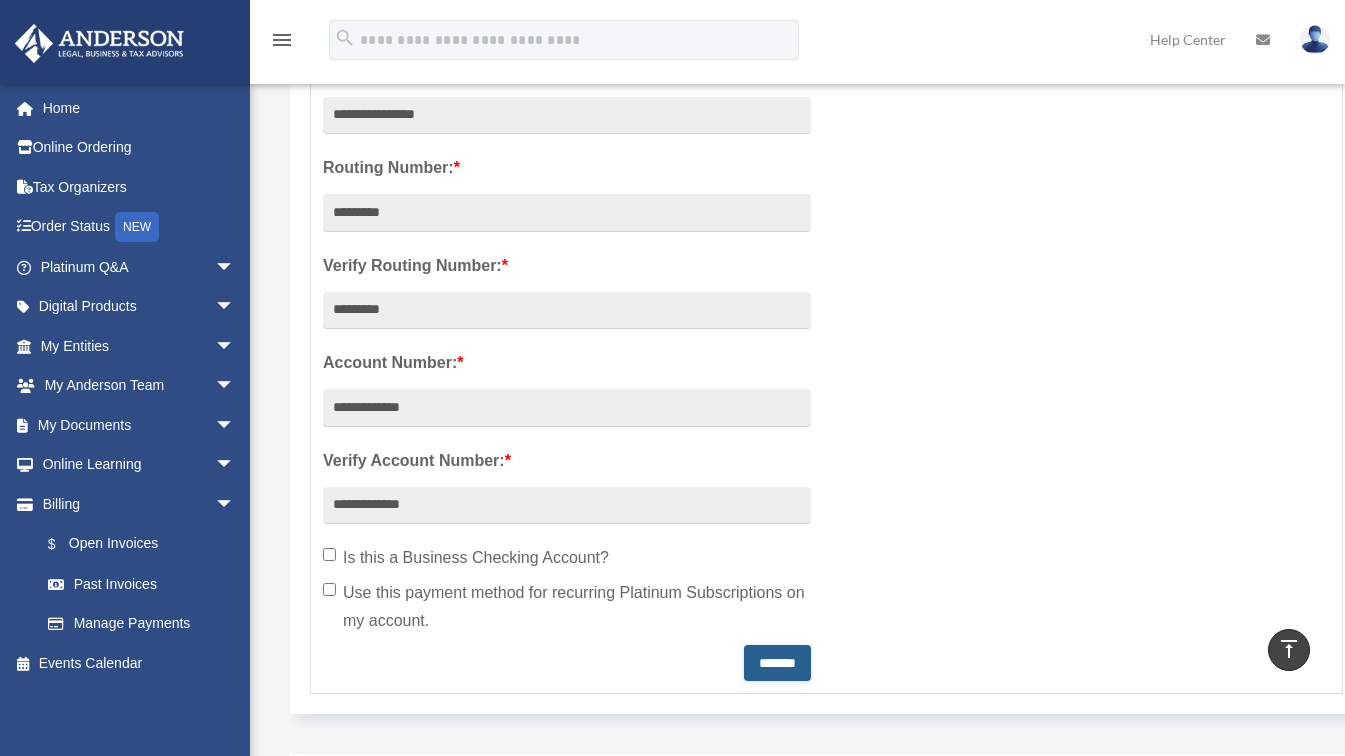 click on "*******" at bounding box center [777, 663] 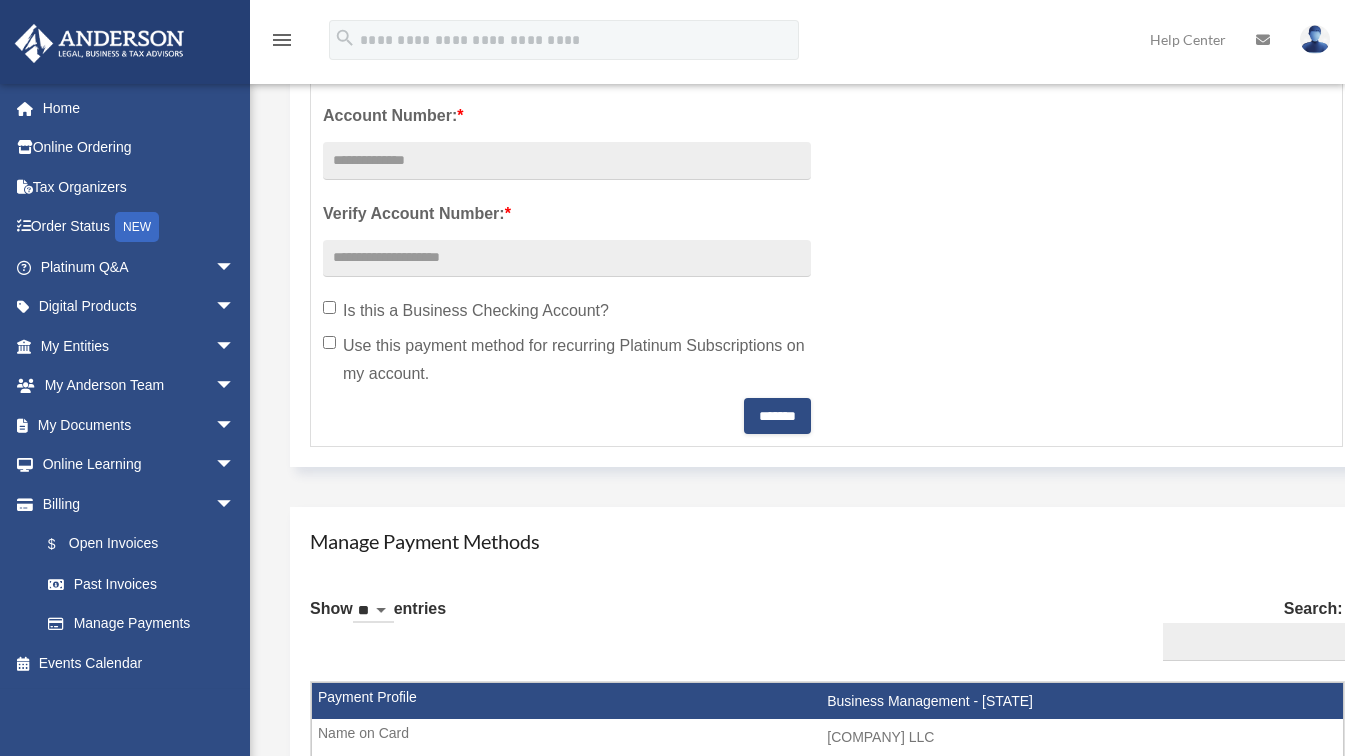 scroll, scrollTop: 777, scrollLeft: 0, axis: vertical 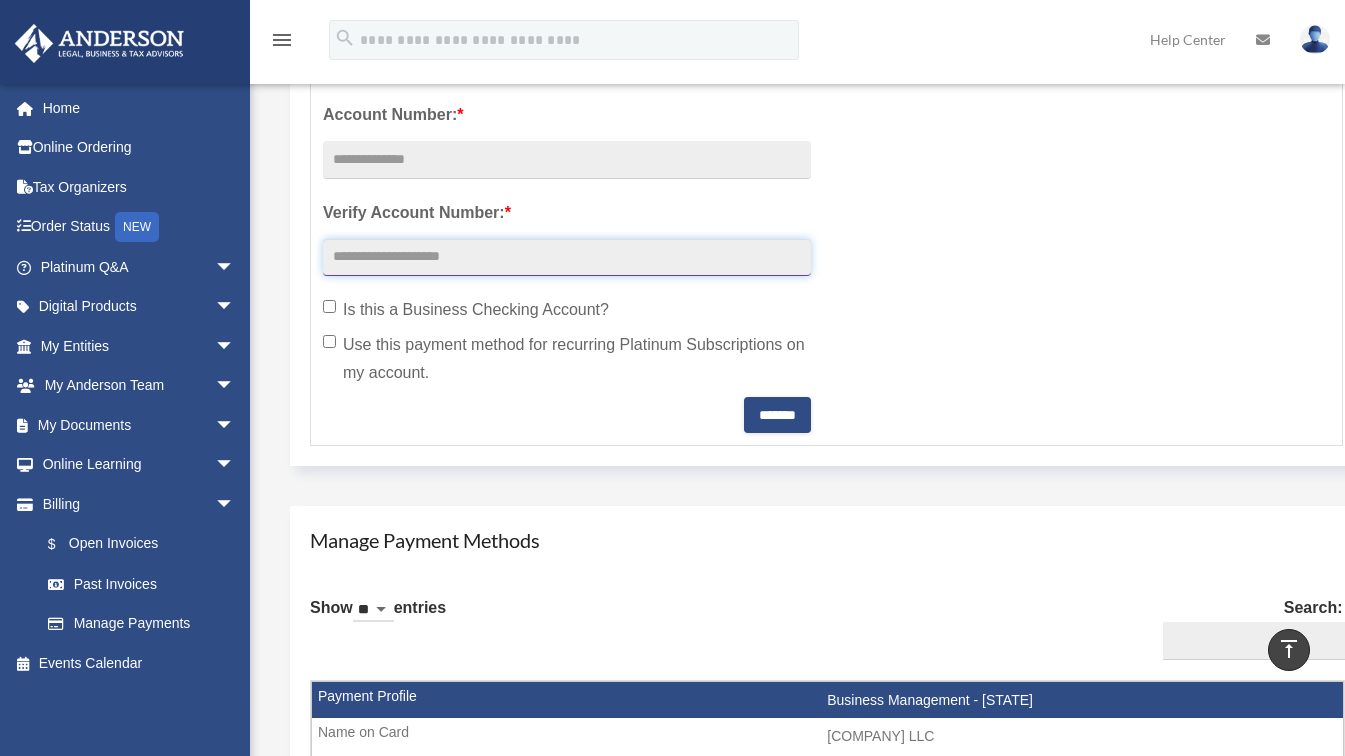 click at bounding box center [567, 258] 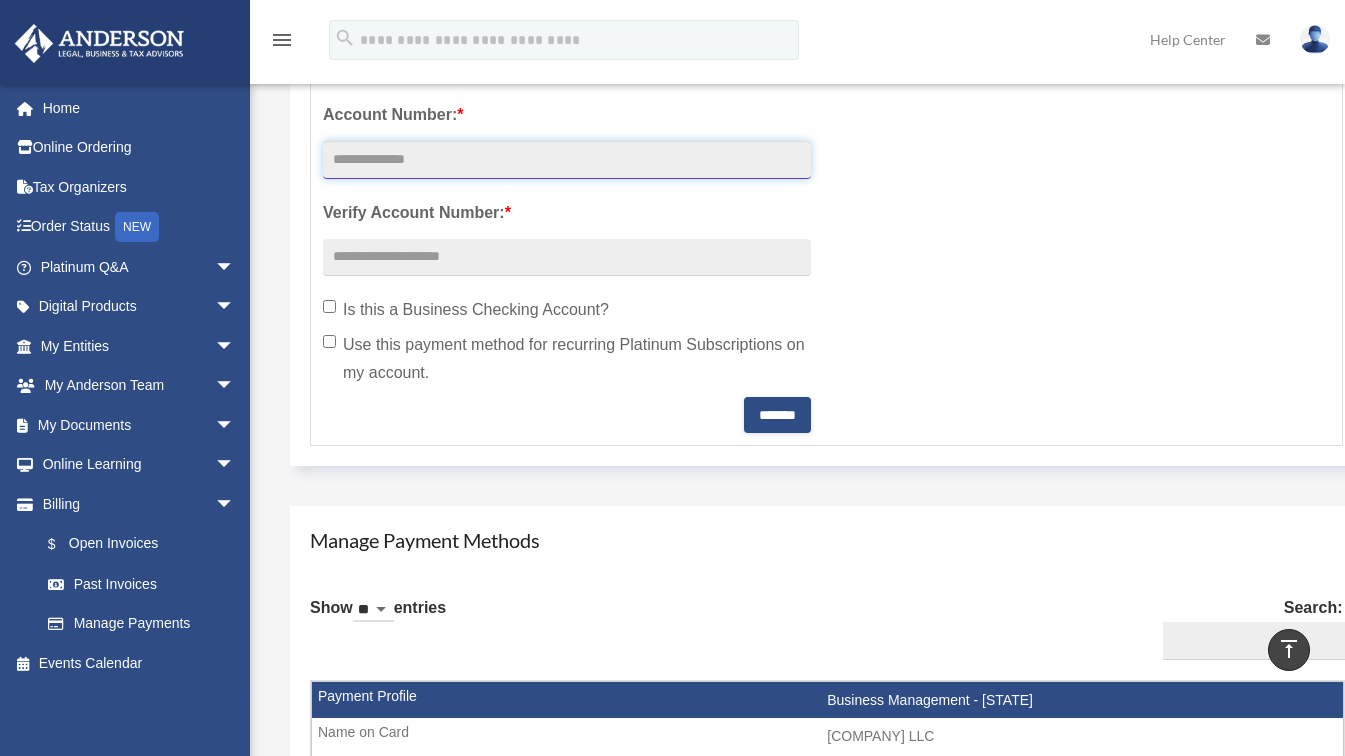 click at bounding box center [567, 160] 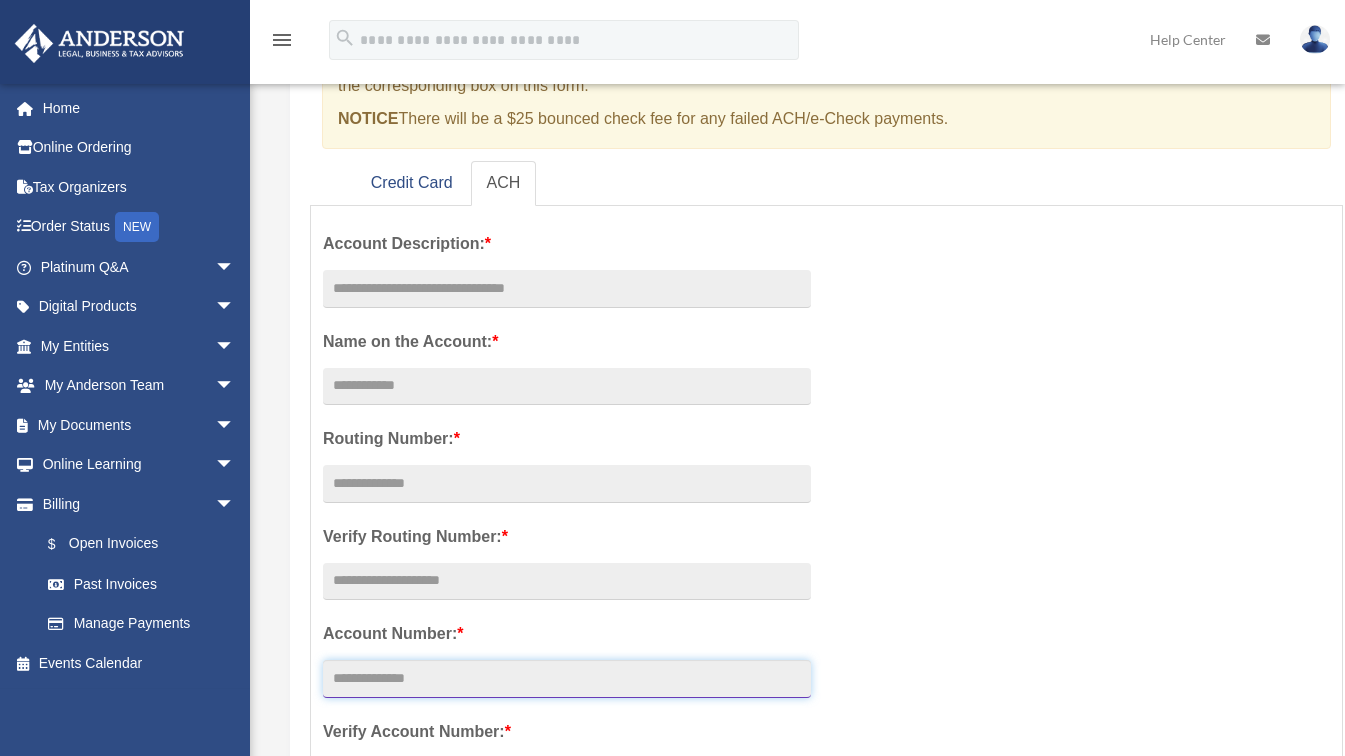 scroll, scrollTop: 0, scrollLeft: 0, axis: both 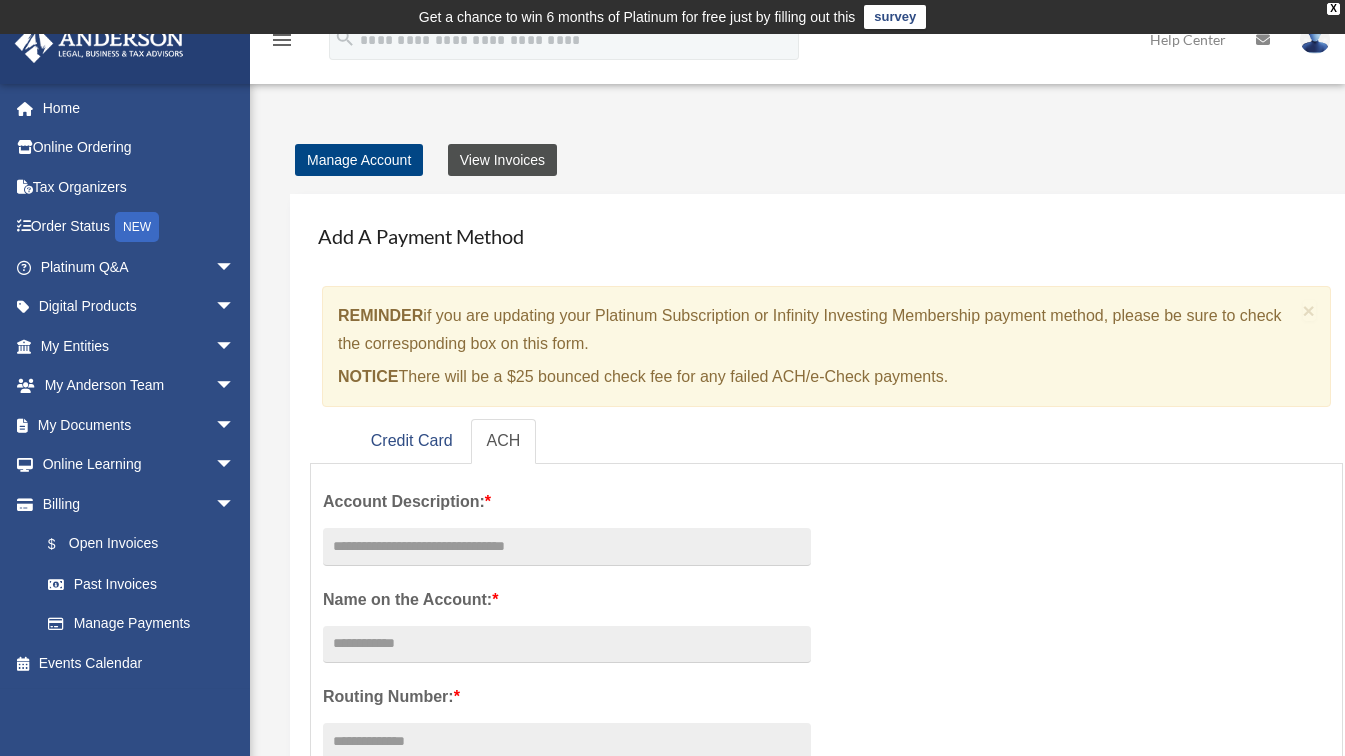 click on "View Invoices" at bounding box center (502, 160) 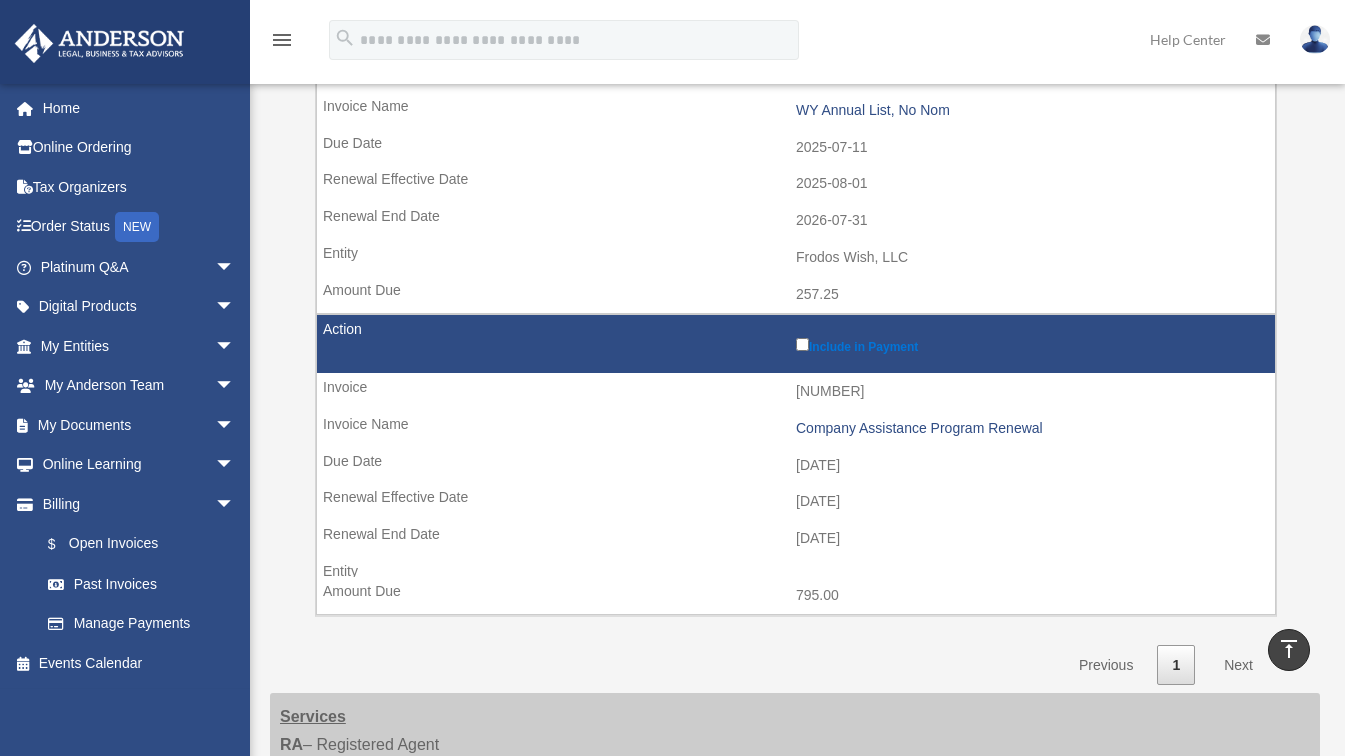 scroll, scrollTop: 401, scrollLeft: 0, axis: vertical 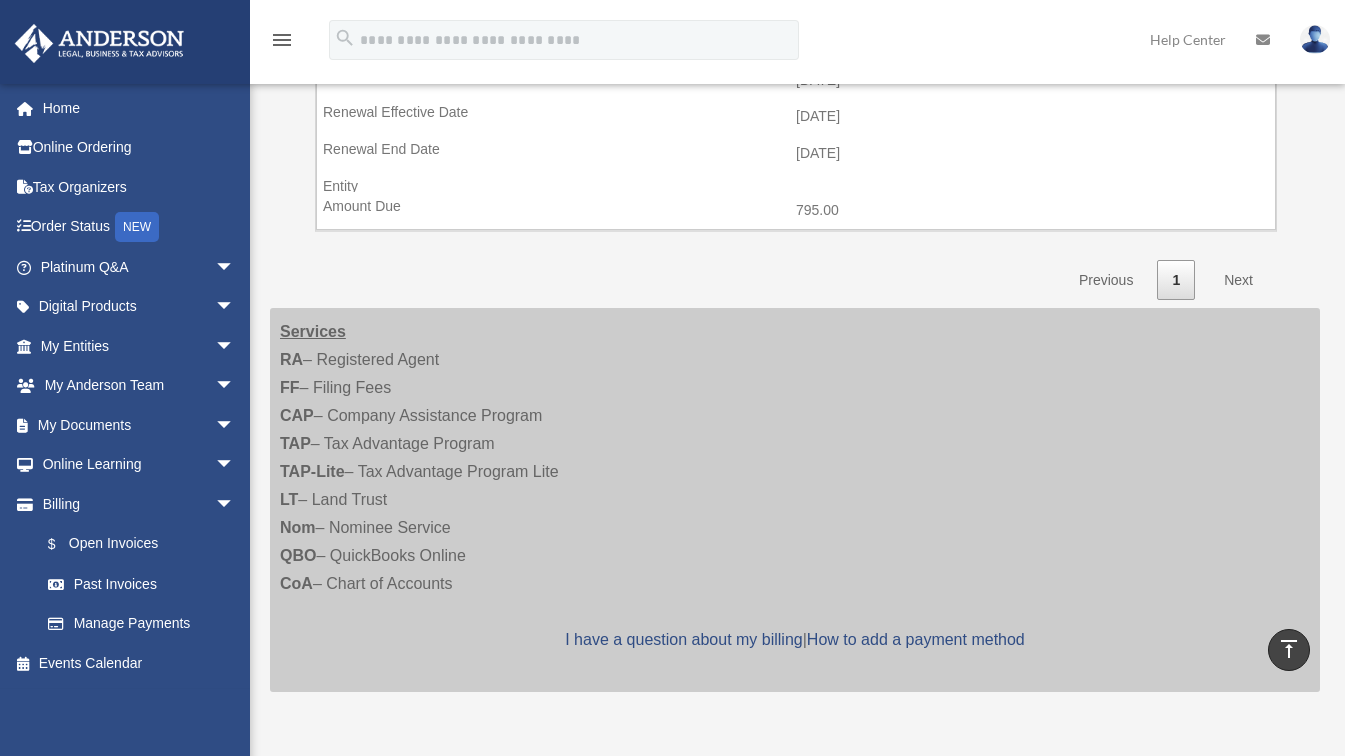 click on "Next" at bounding box center [1238, 280] 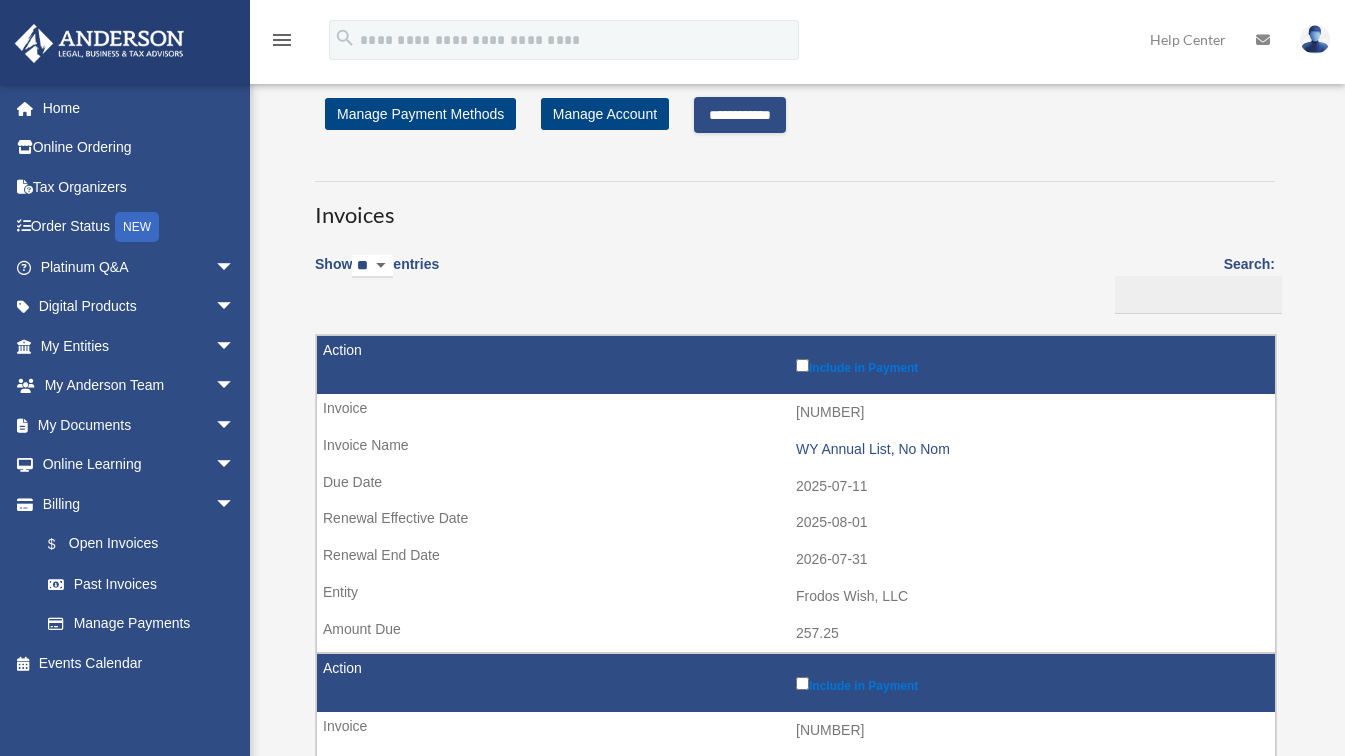 scroll, scrollTop: 0, scrollLeft: 0, axis: both 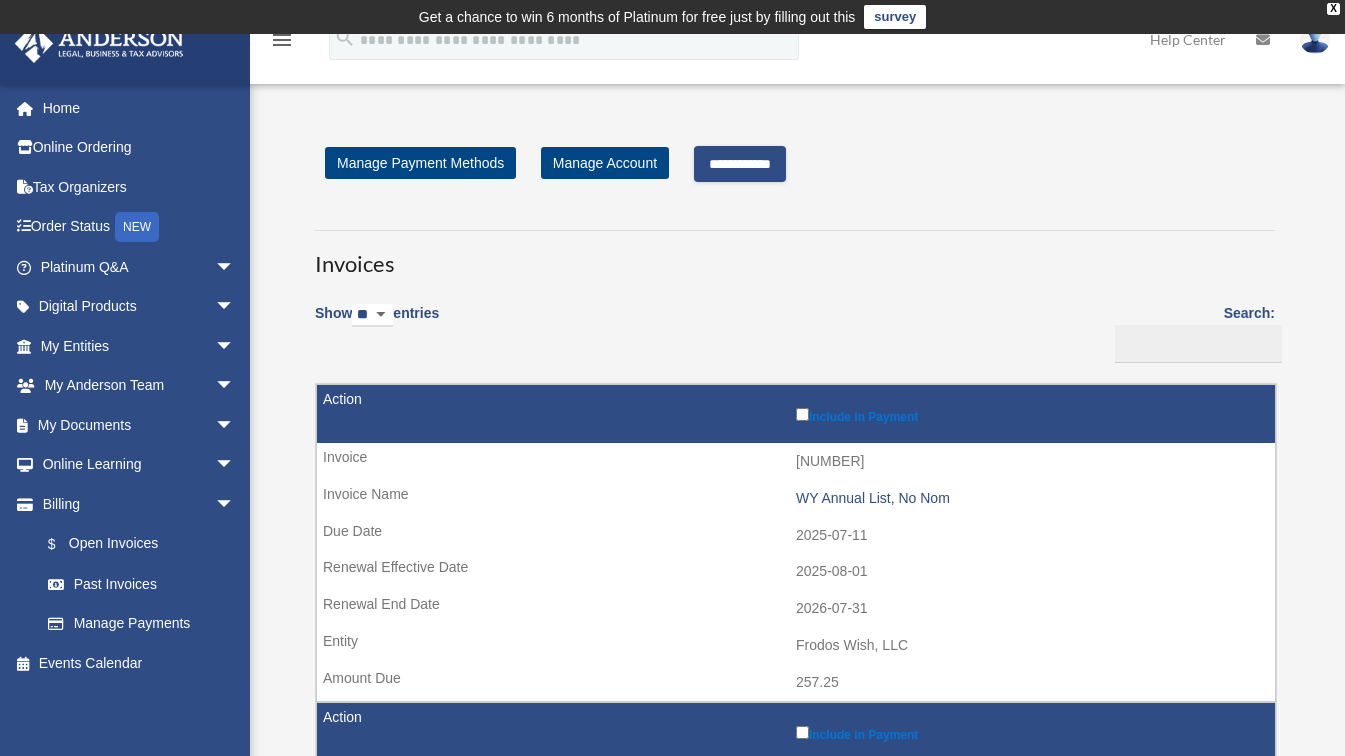 click on "**********" at bounding box center (740, 164) 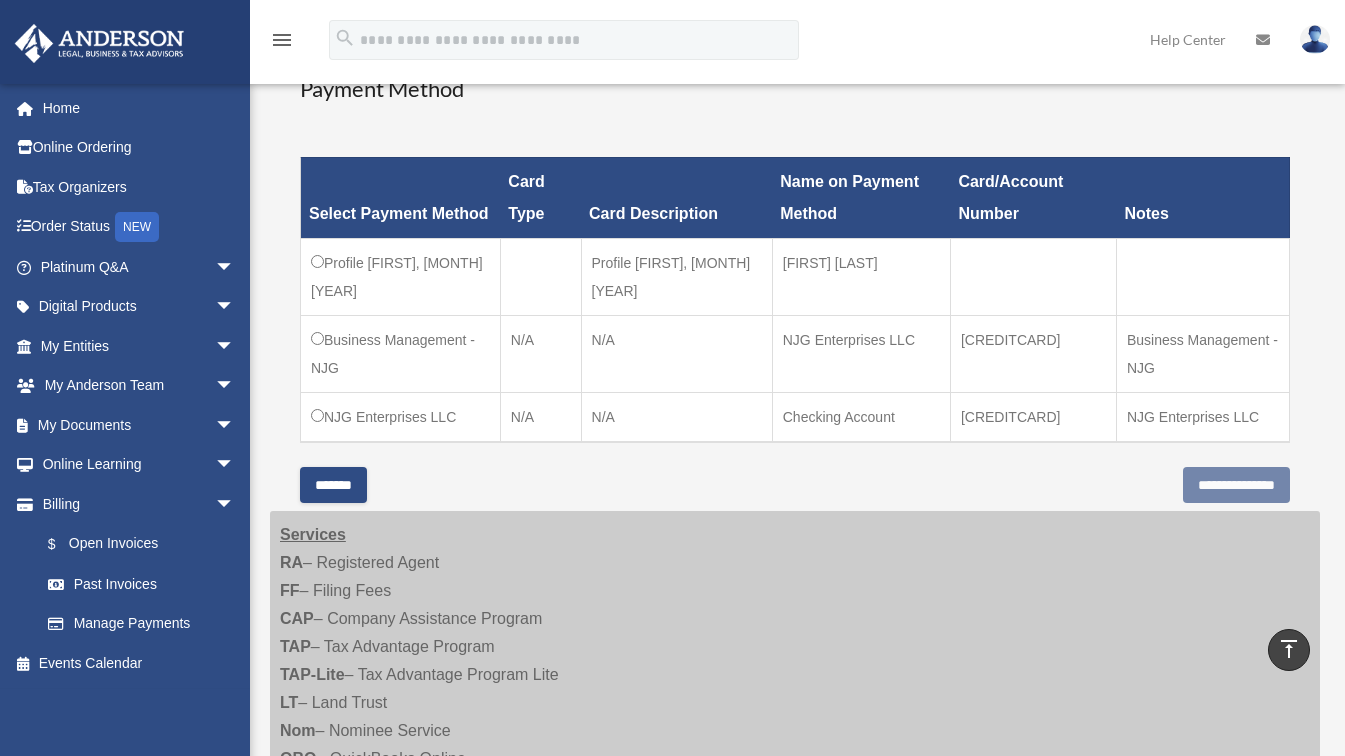 scroll, scrollTop: 589, scrollLeft: 0, axis: vertical 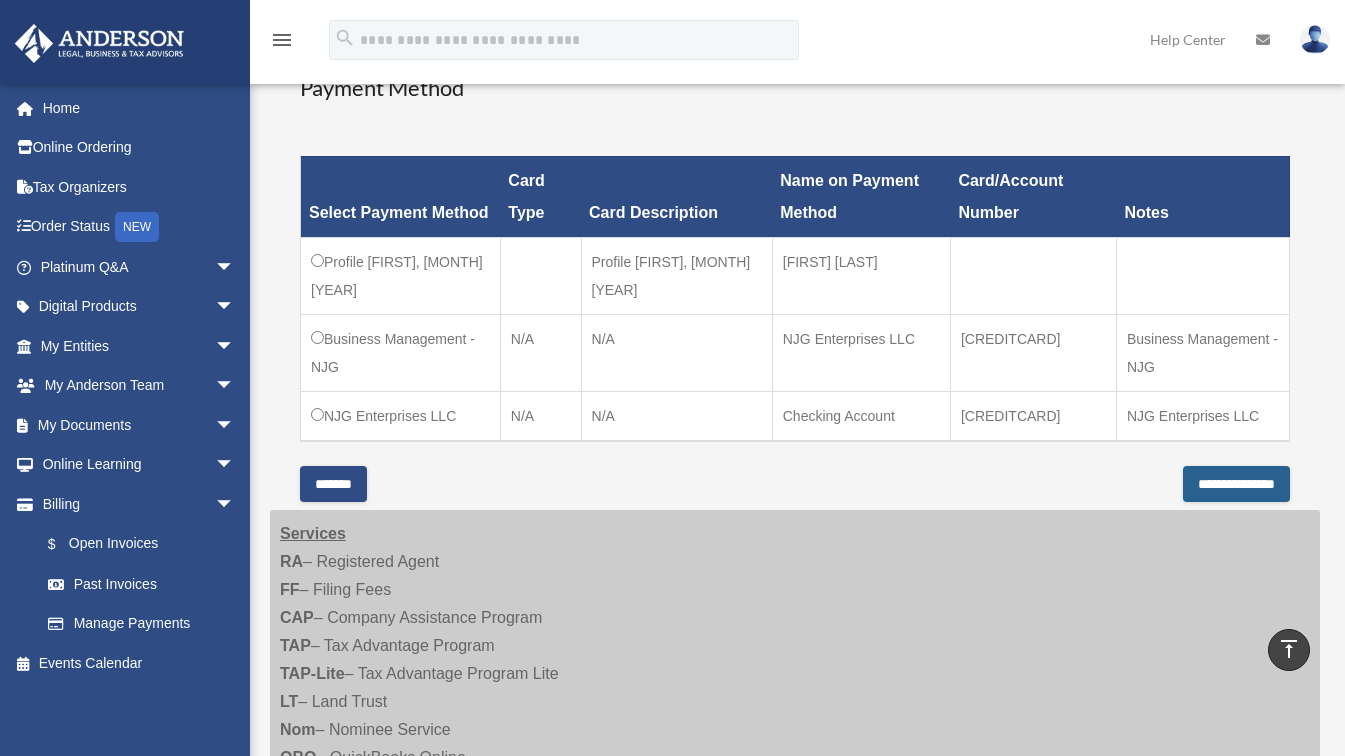 click on "**********" at bounding box center (1236, 484) 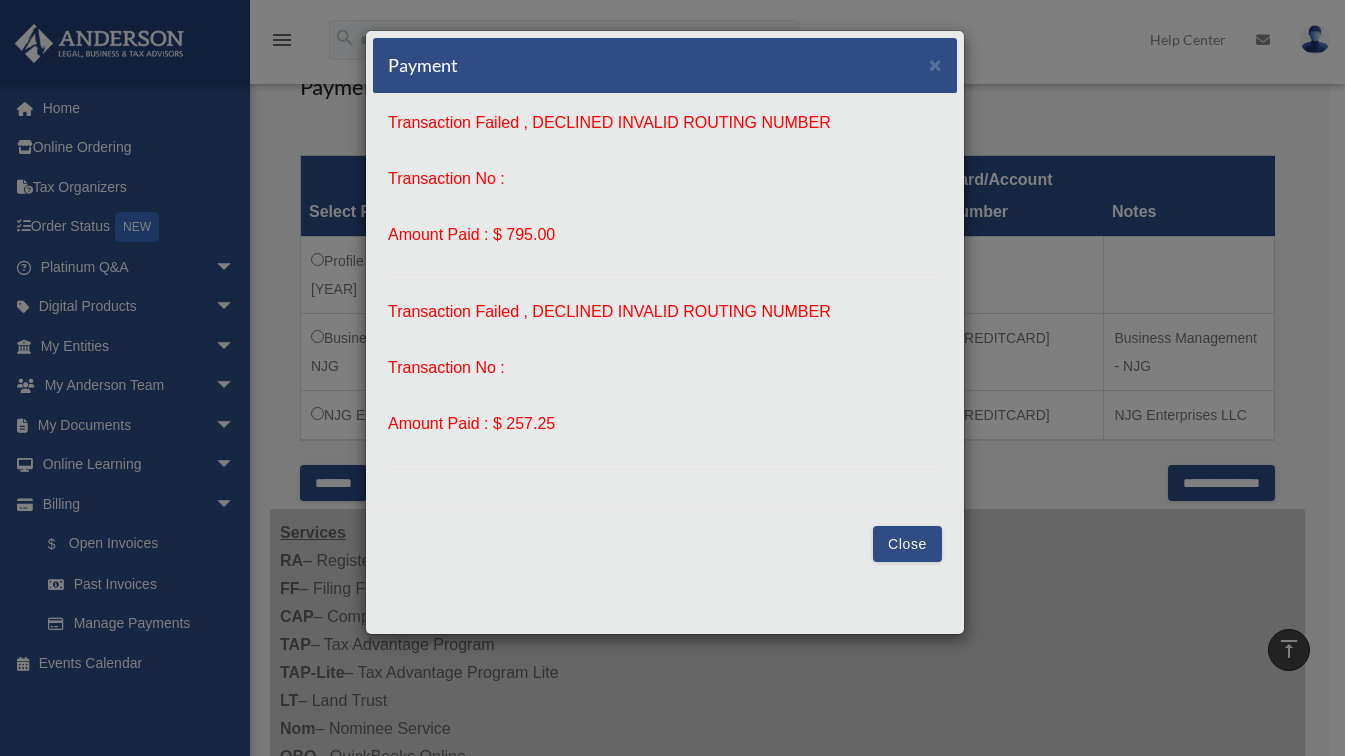 click on "Close" at bounding box center [907, 544] 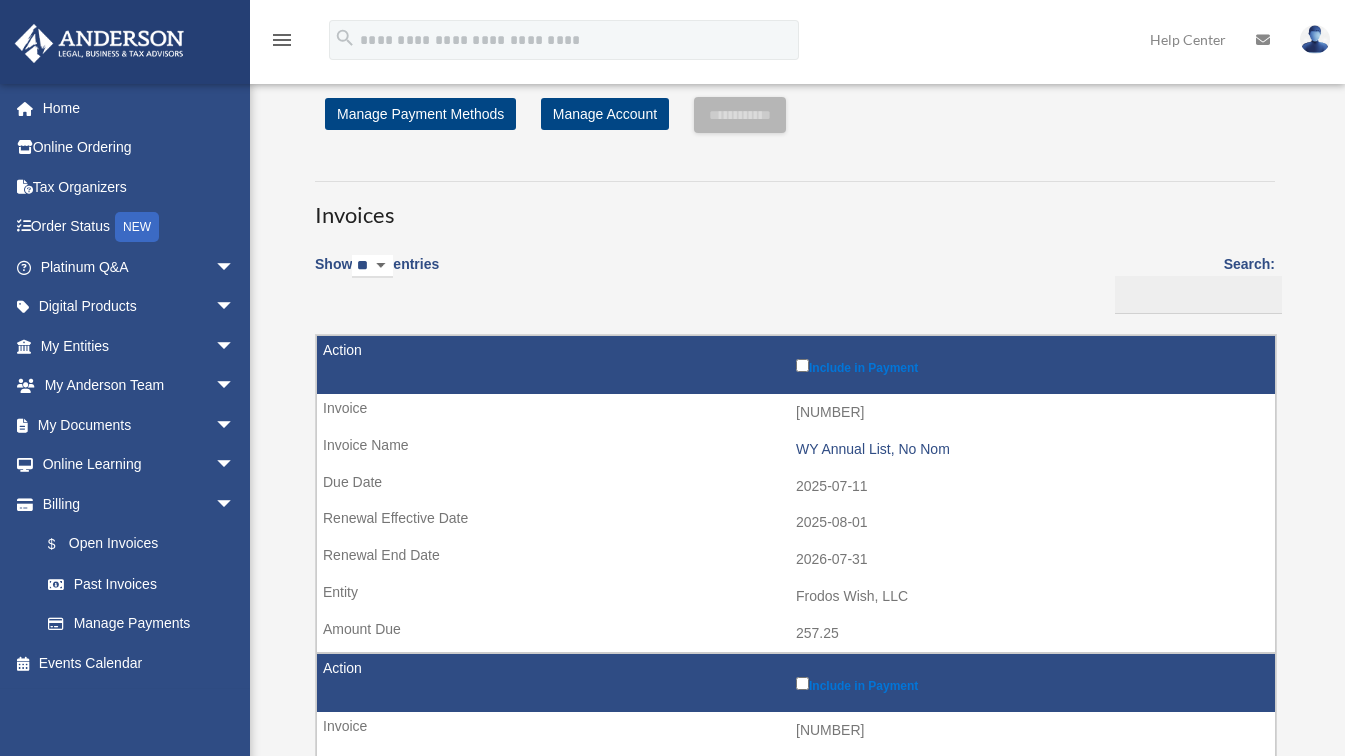 scroll, scrollTop: 0, scrollLeft: 0, axis: both 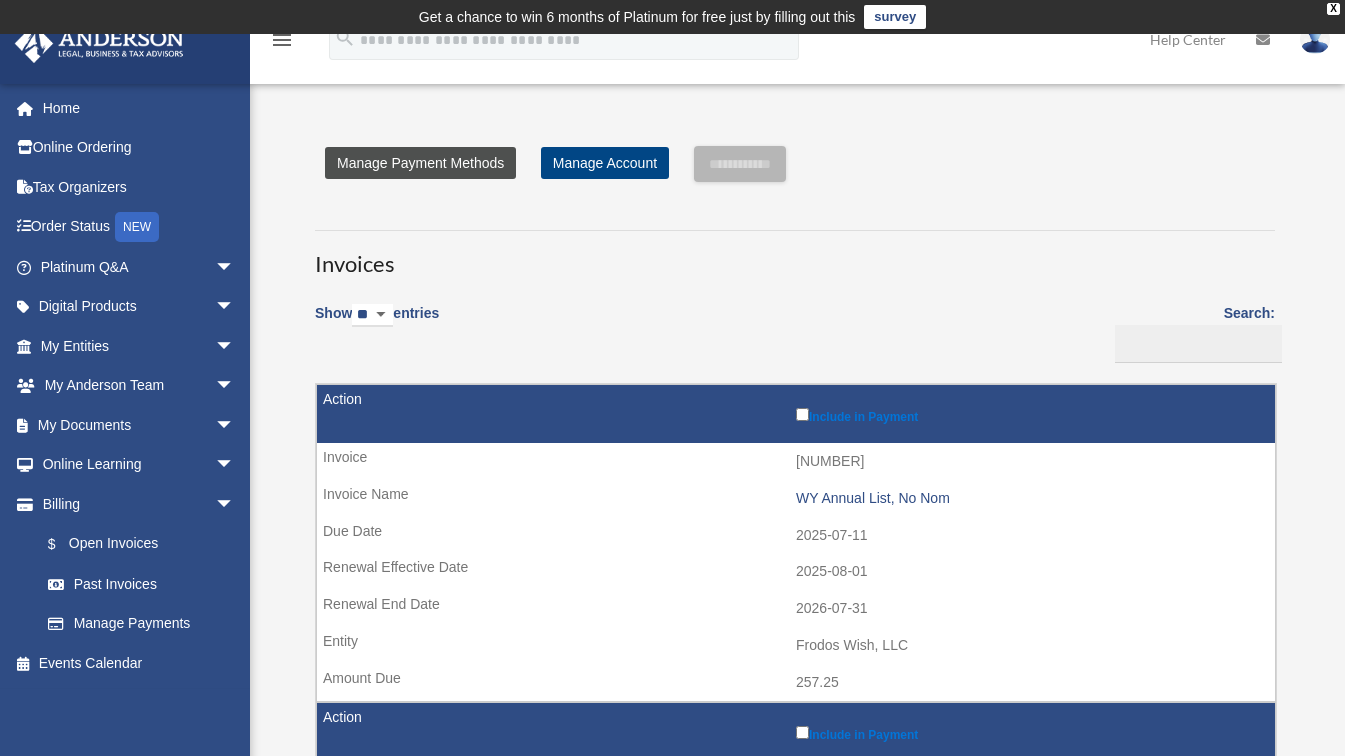 click on "Manage Payment Methods" at bounding box center (420, 163) 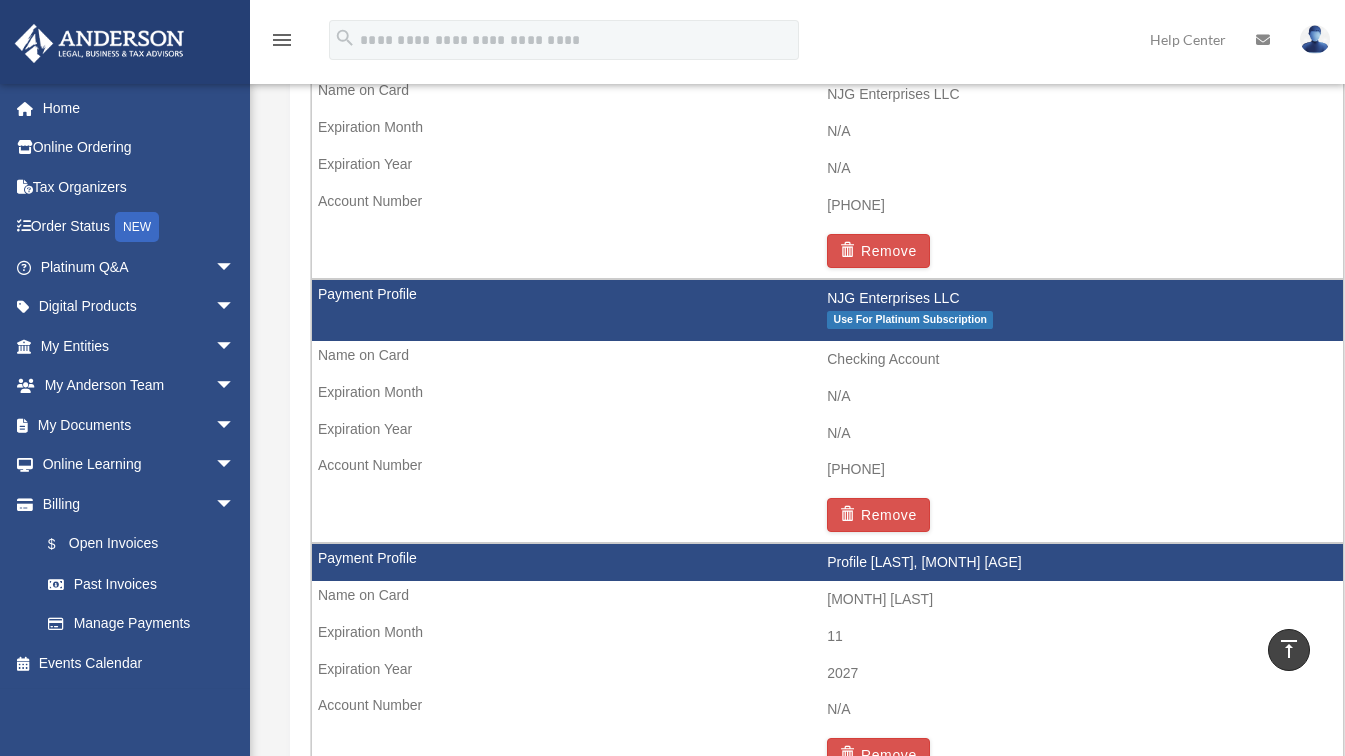 scroll, scrollTop: 1420, scrollLeft: 0, axis: vertical 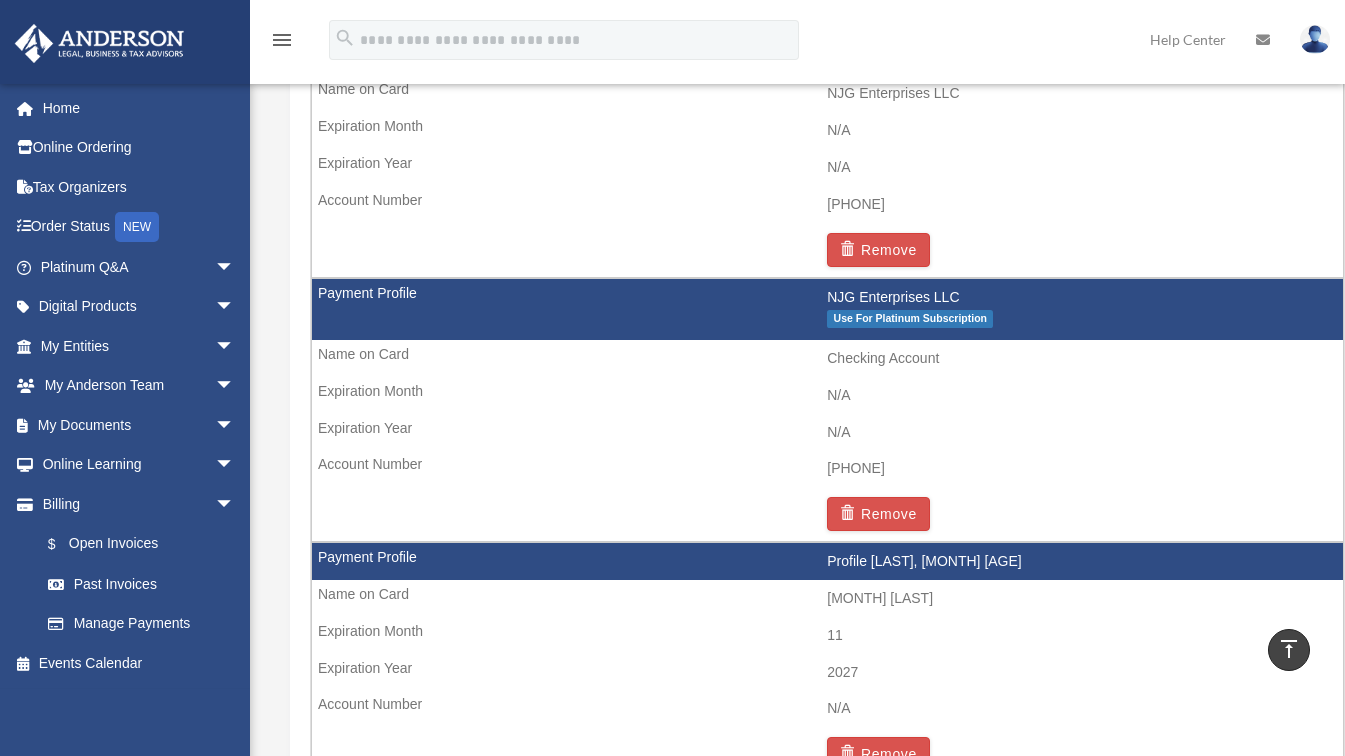 click on "Use For Platinum Subscription" at bounding box center (910, 318) 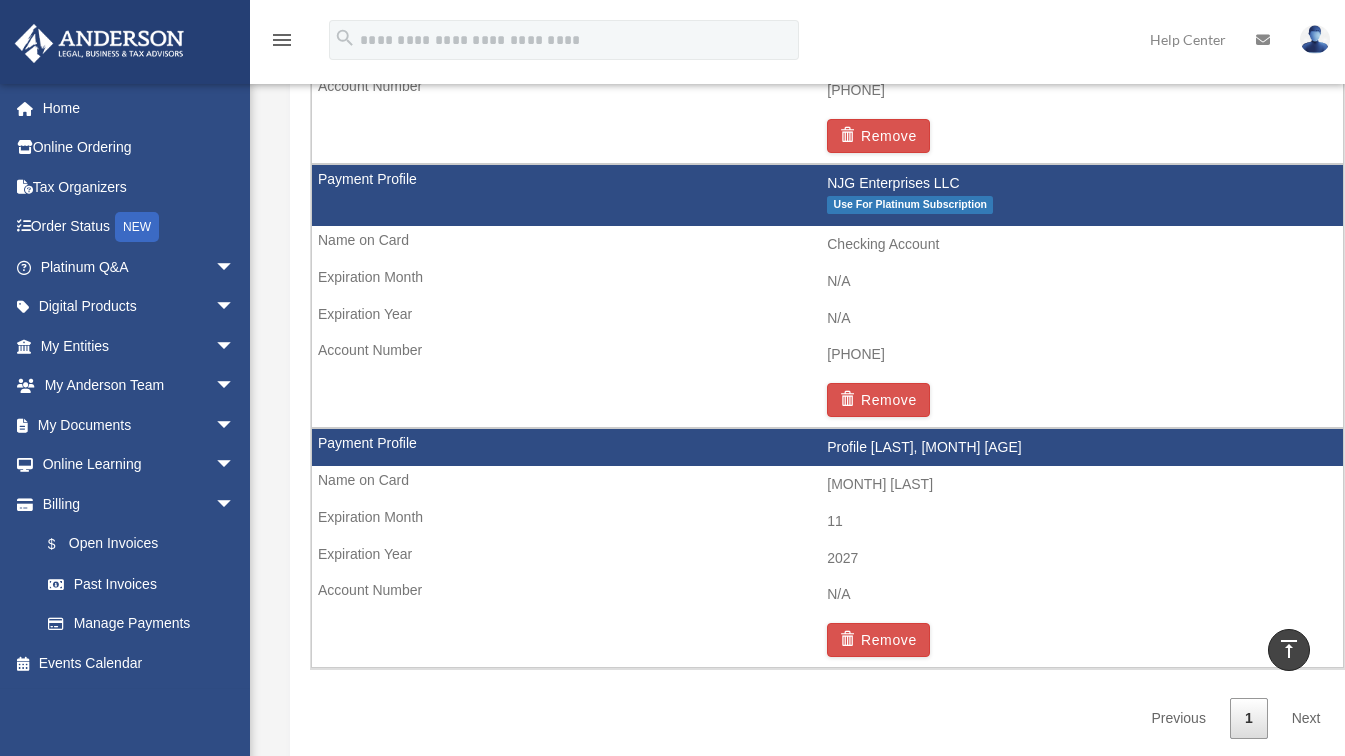scroll, scrollTop: 1535, scrollLeft: 0, axis: vertical 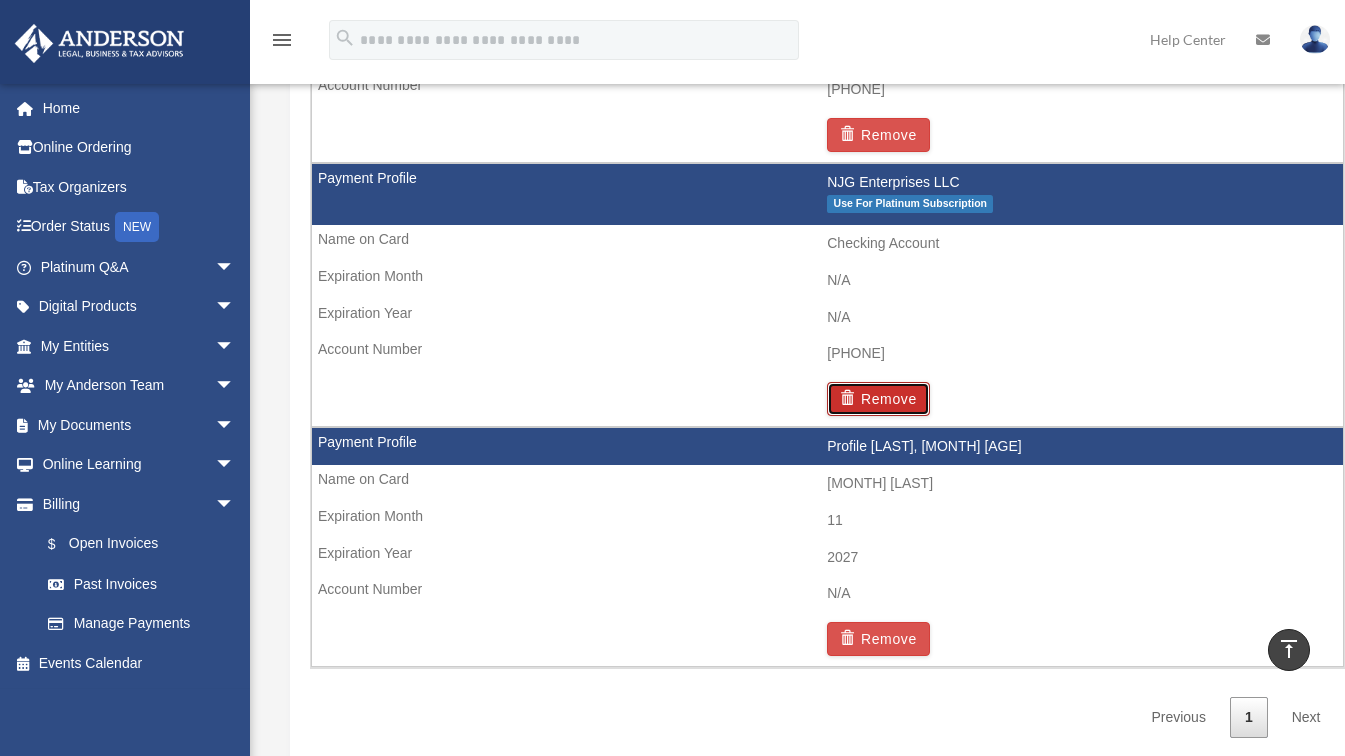 click on "Remove" at bounding box center [878, 399] 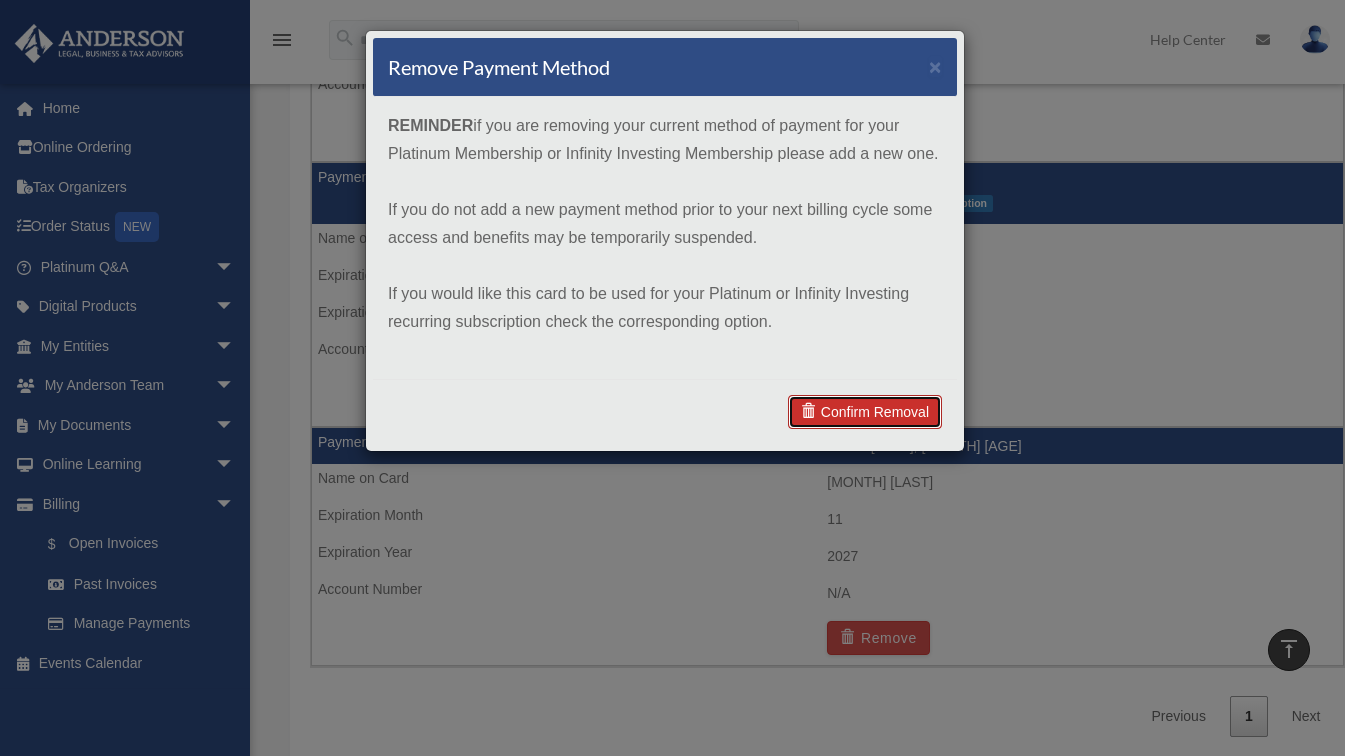 click on "Confirm Removal" at bounding box center [865, 412] 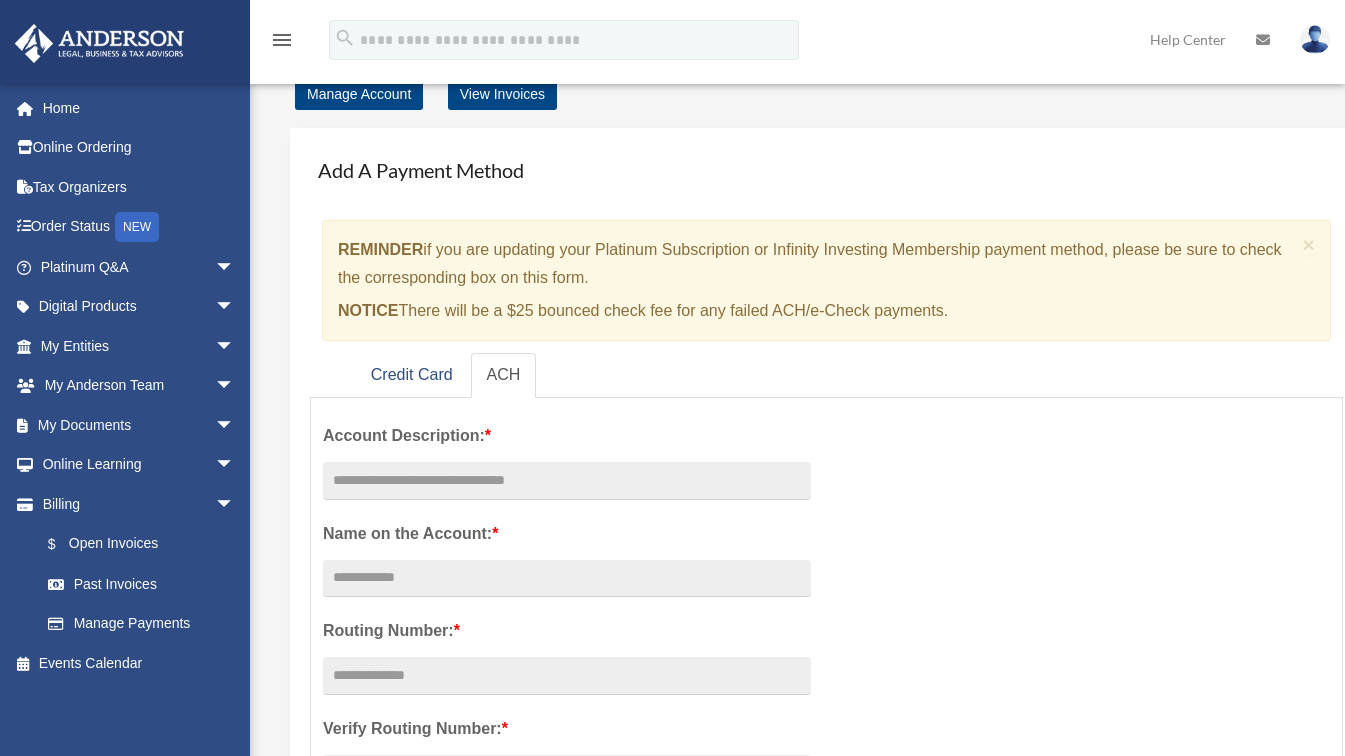 scroll, scrollTop: 90, scrollLeft: 0, axis: vertical 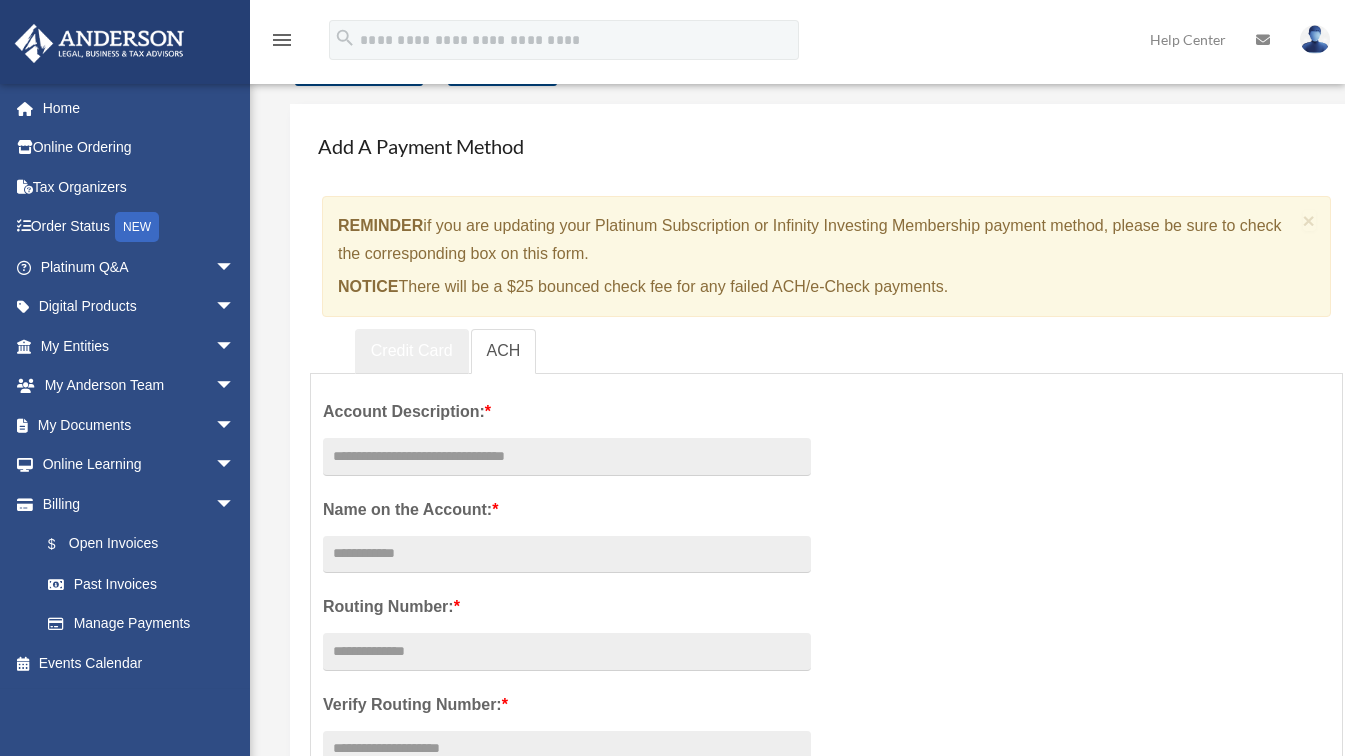 click on "Credit Card" at bounding box center (412, 351) 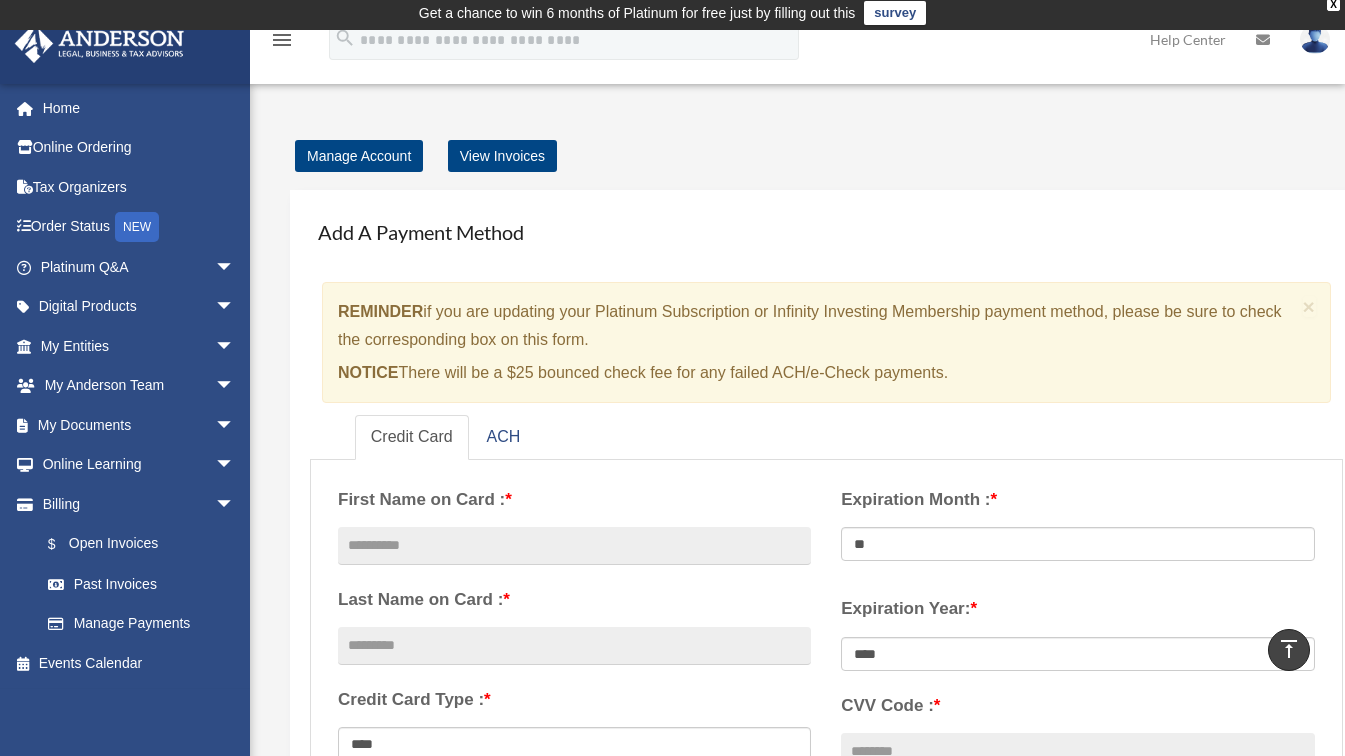 scroll, scrollTop: 0, scrollLeft: 0, axis: both 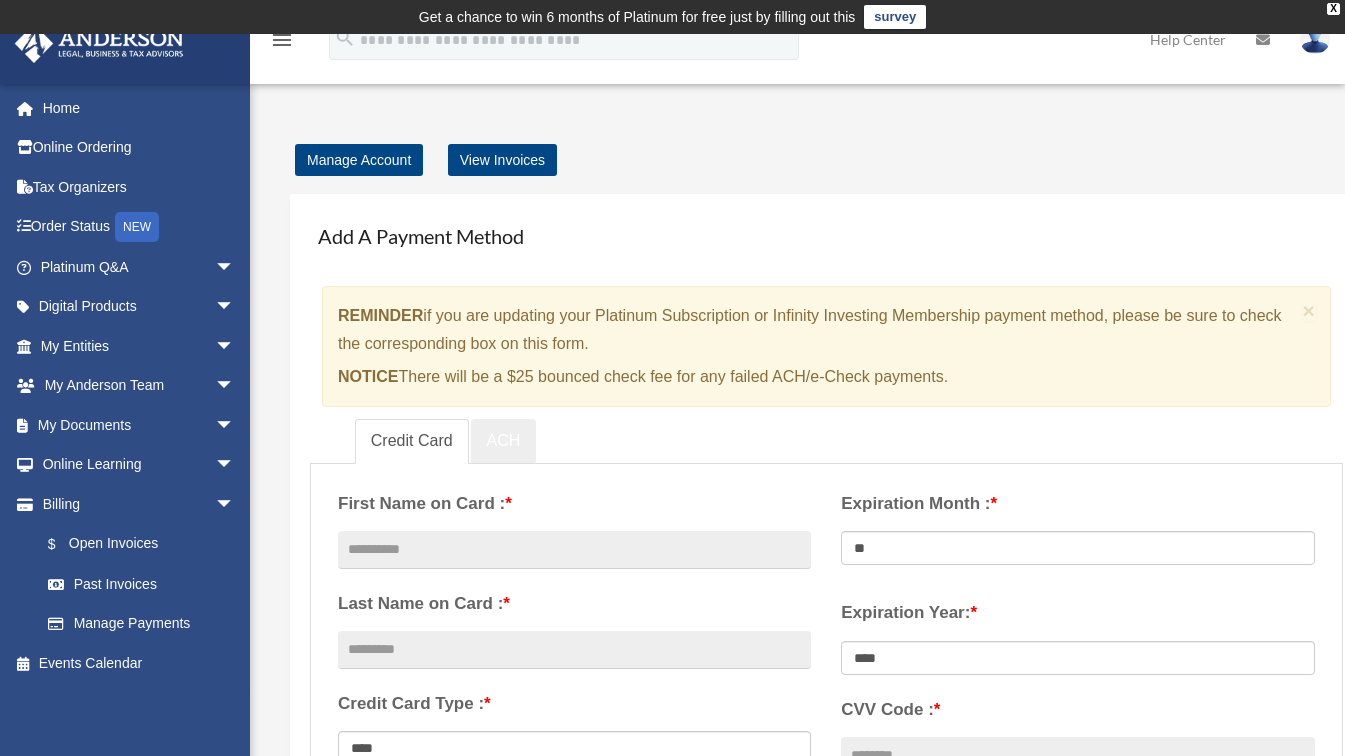 click on "ACH" at bounding box center [504, 441] 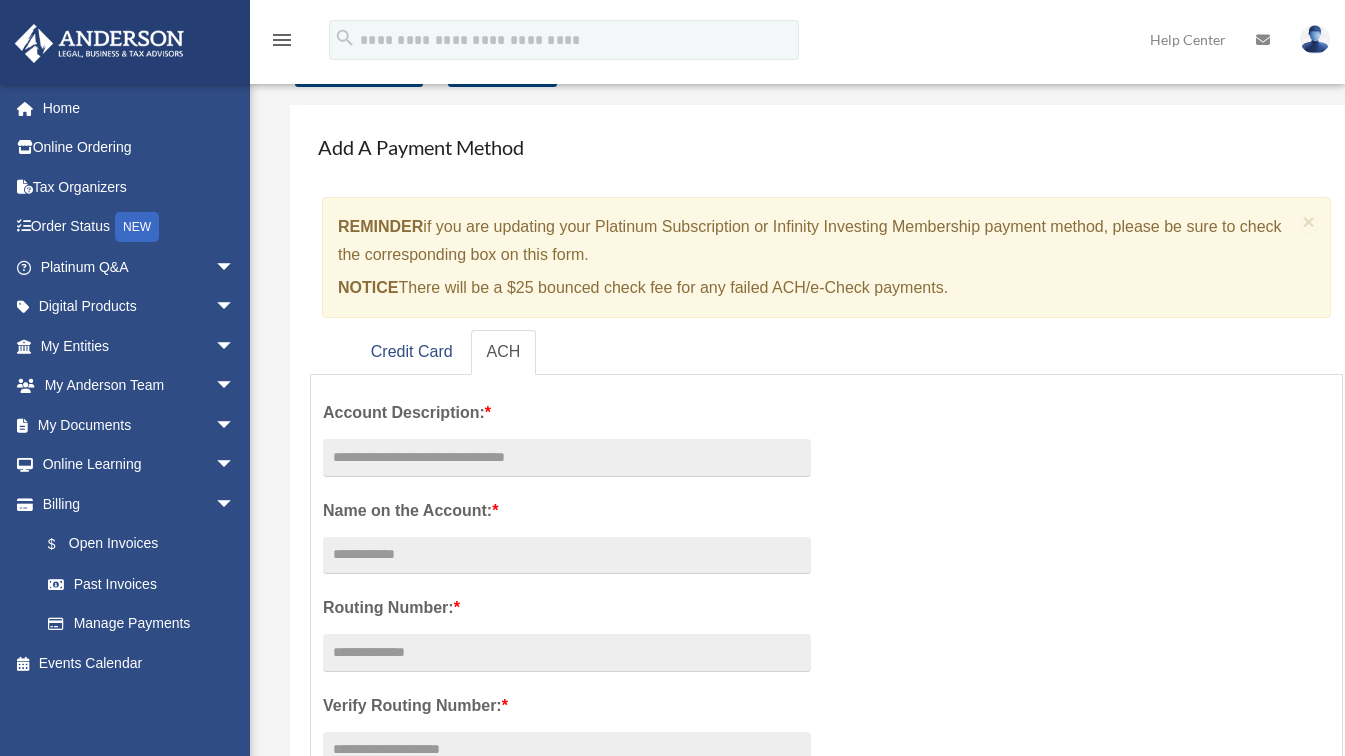 scroll, scrollTop: 117, scrollLeft: 0, axis: vertical 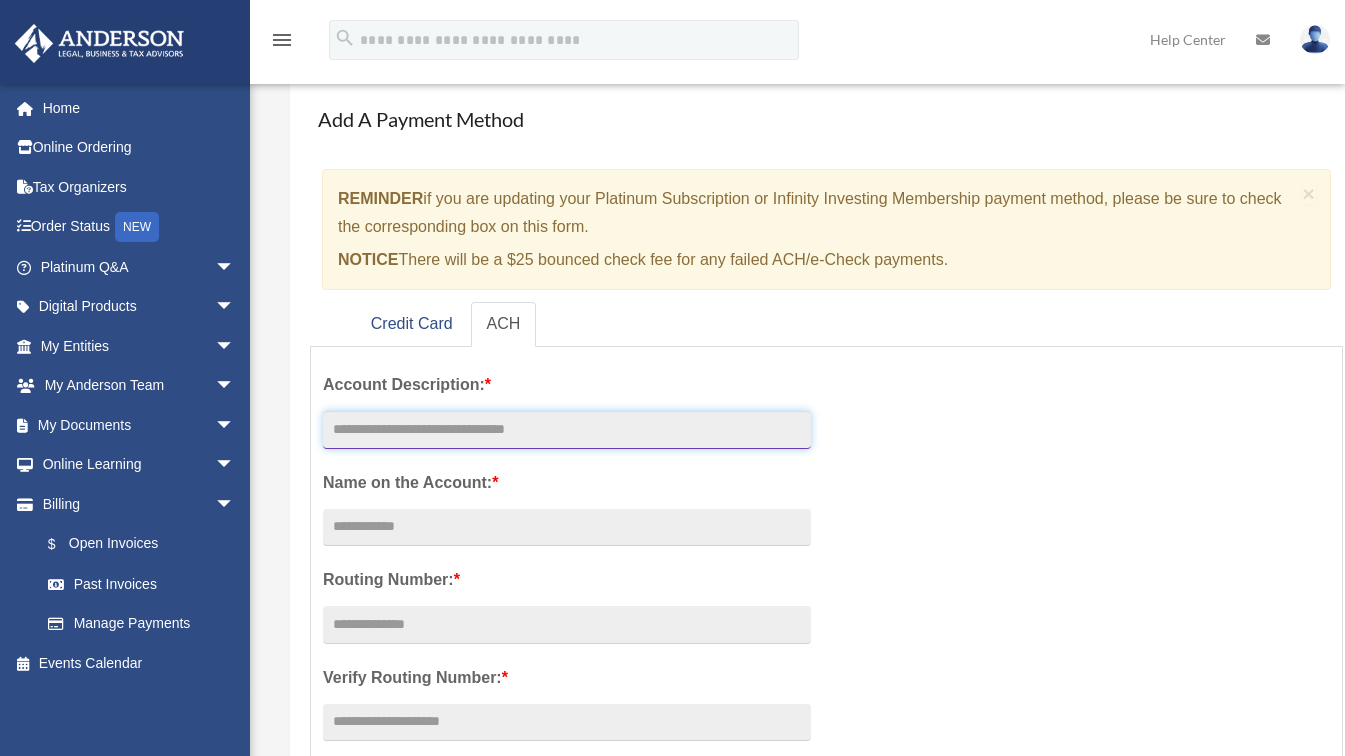 click at bounding box center (567, 430) 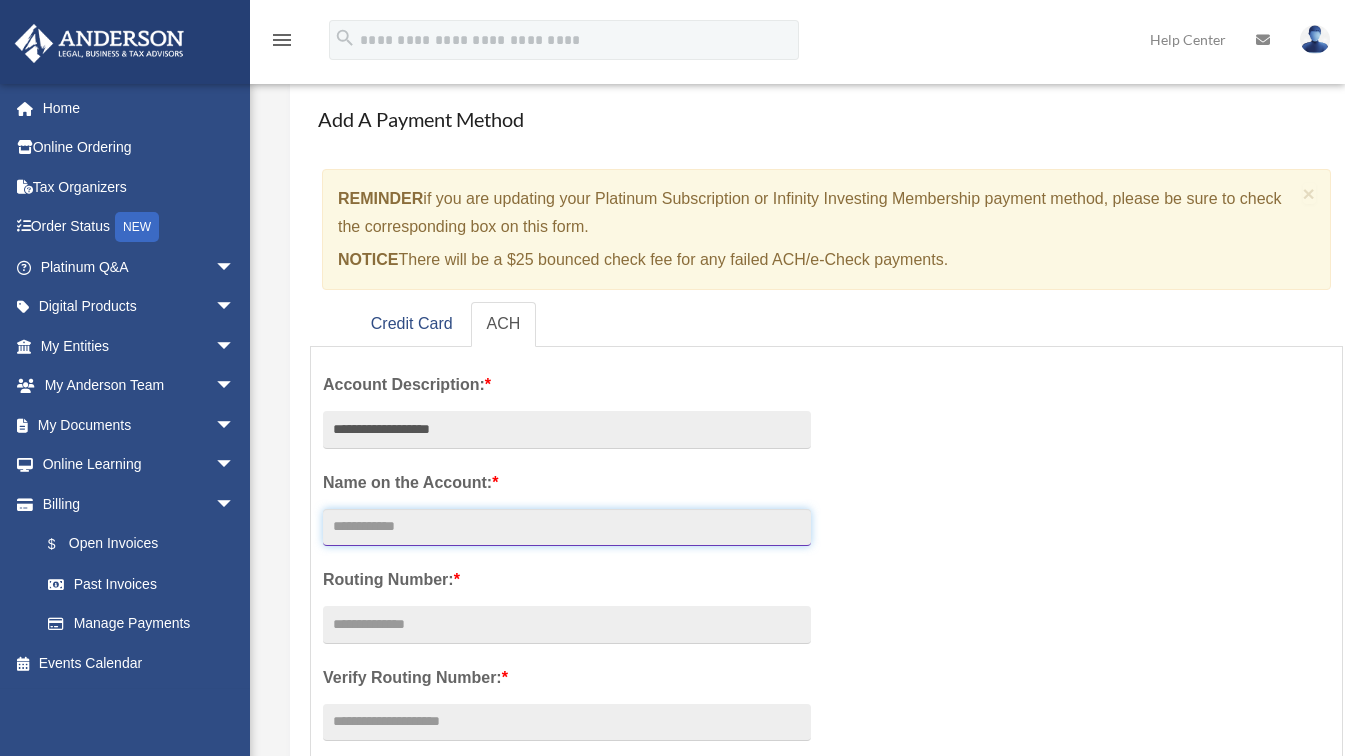 type on "**********" 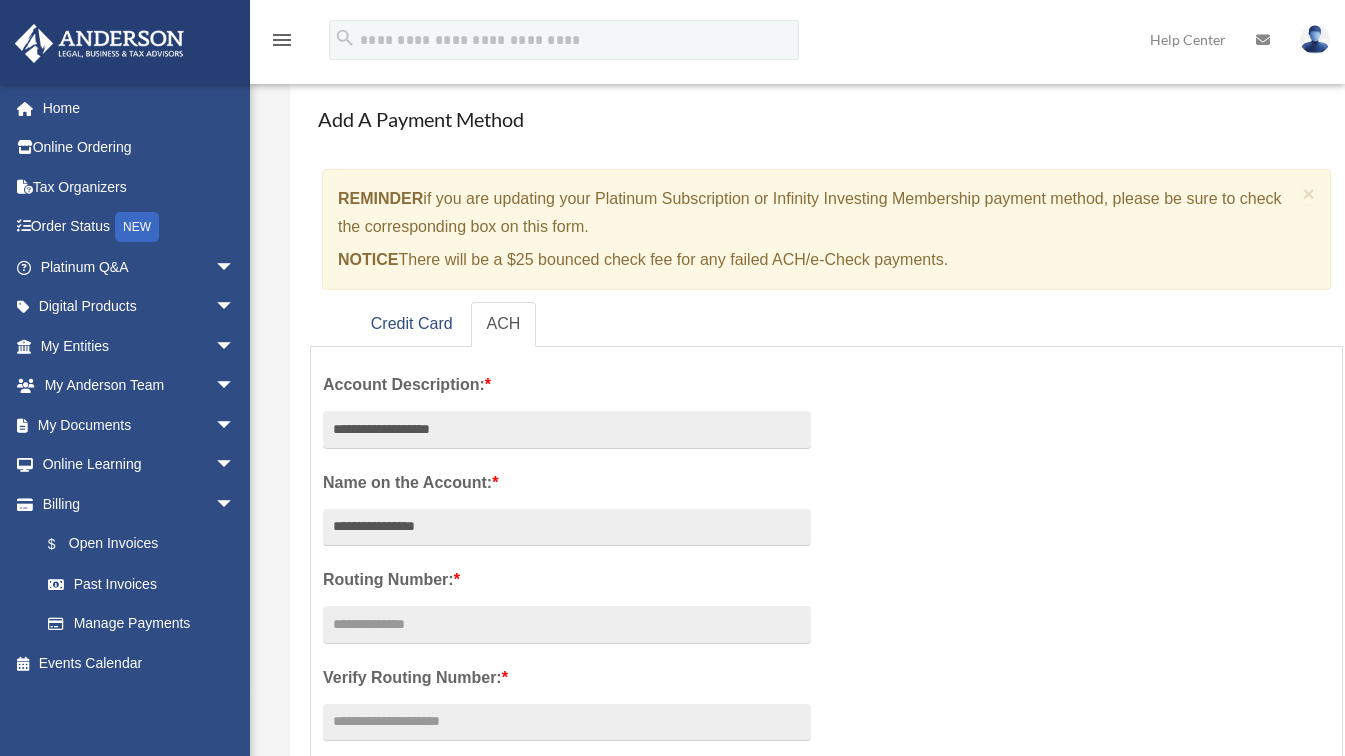 type on "**********" 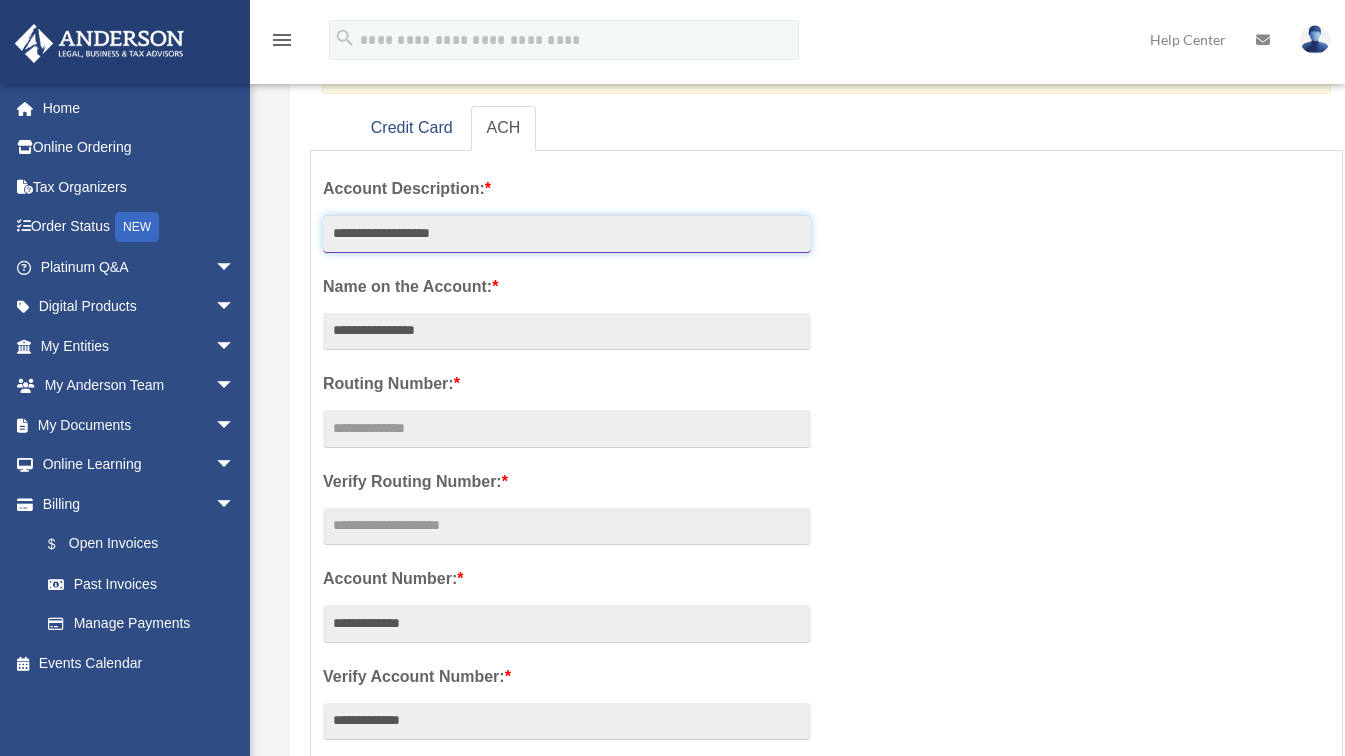 scroll, scrollTop: 314, scrollLeft: 0, axis: vertical 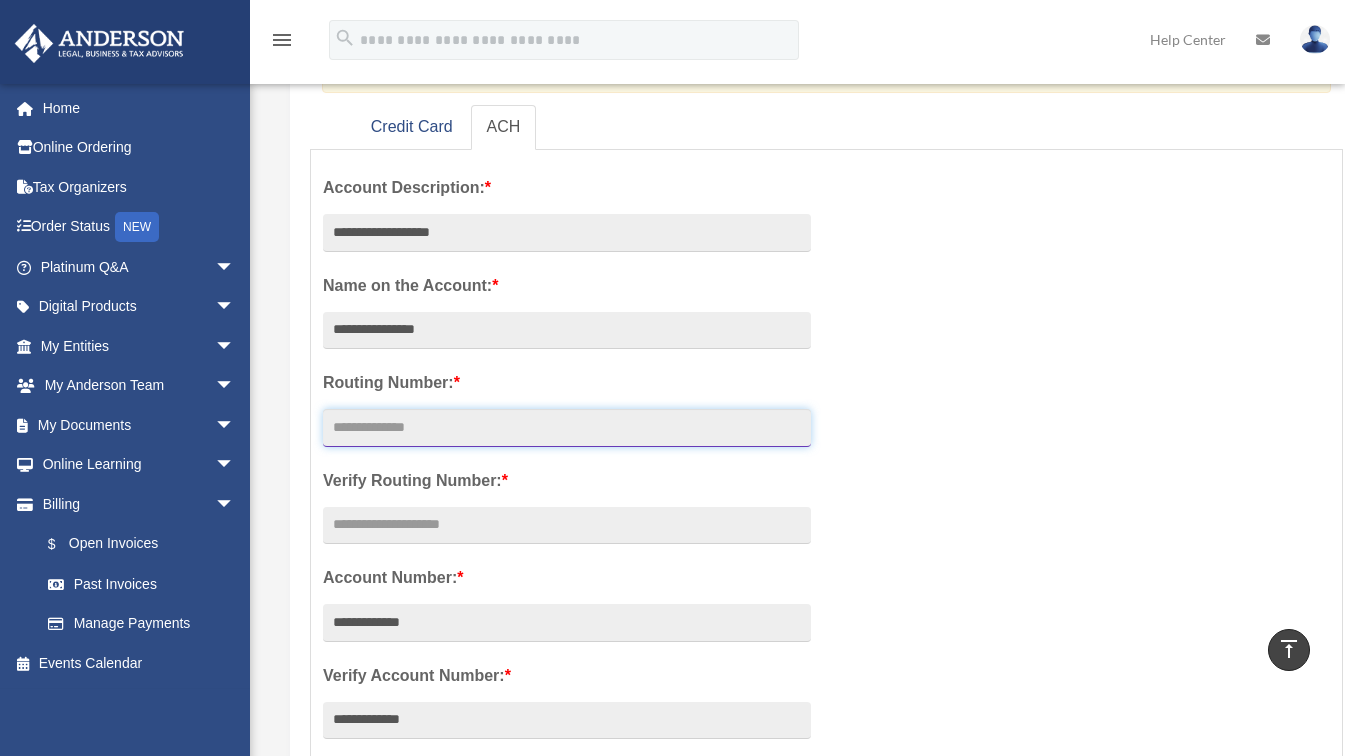 click at bounding box center [567, 428] 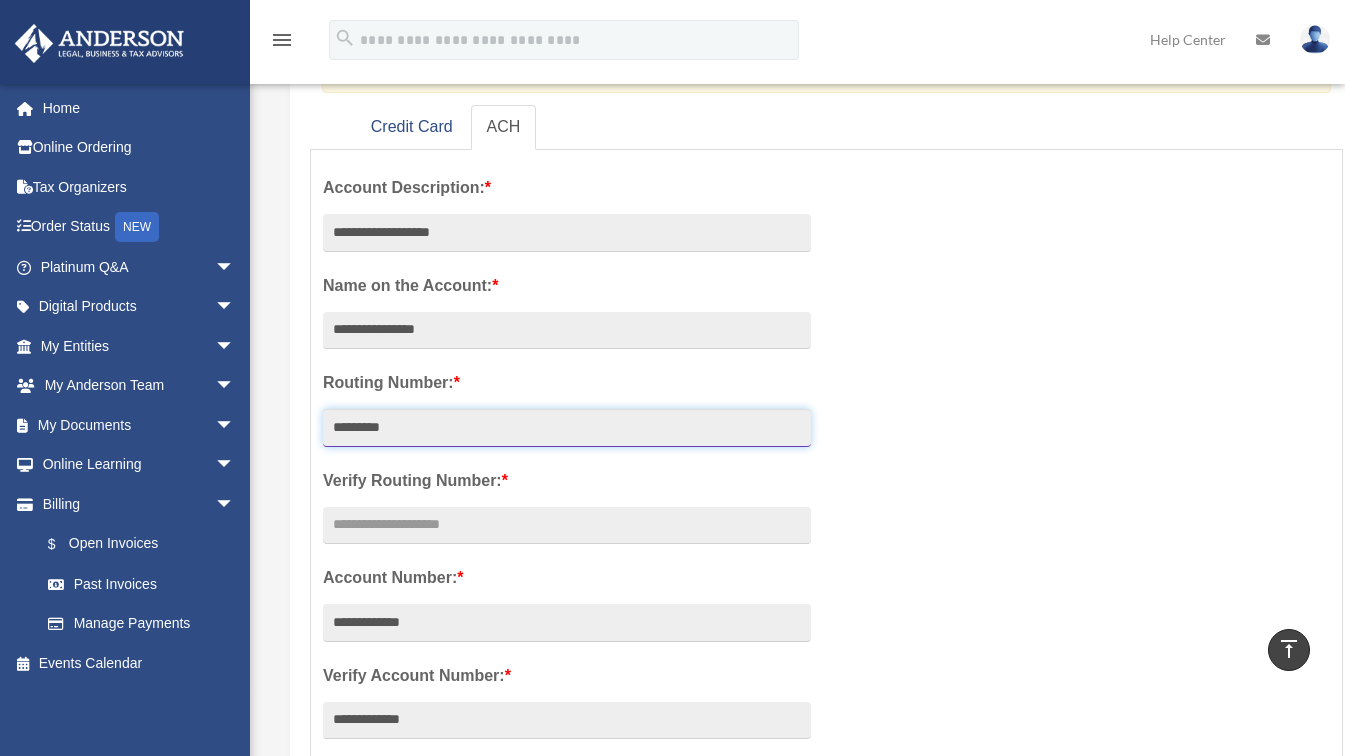 type on "*********" 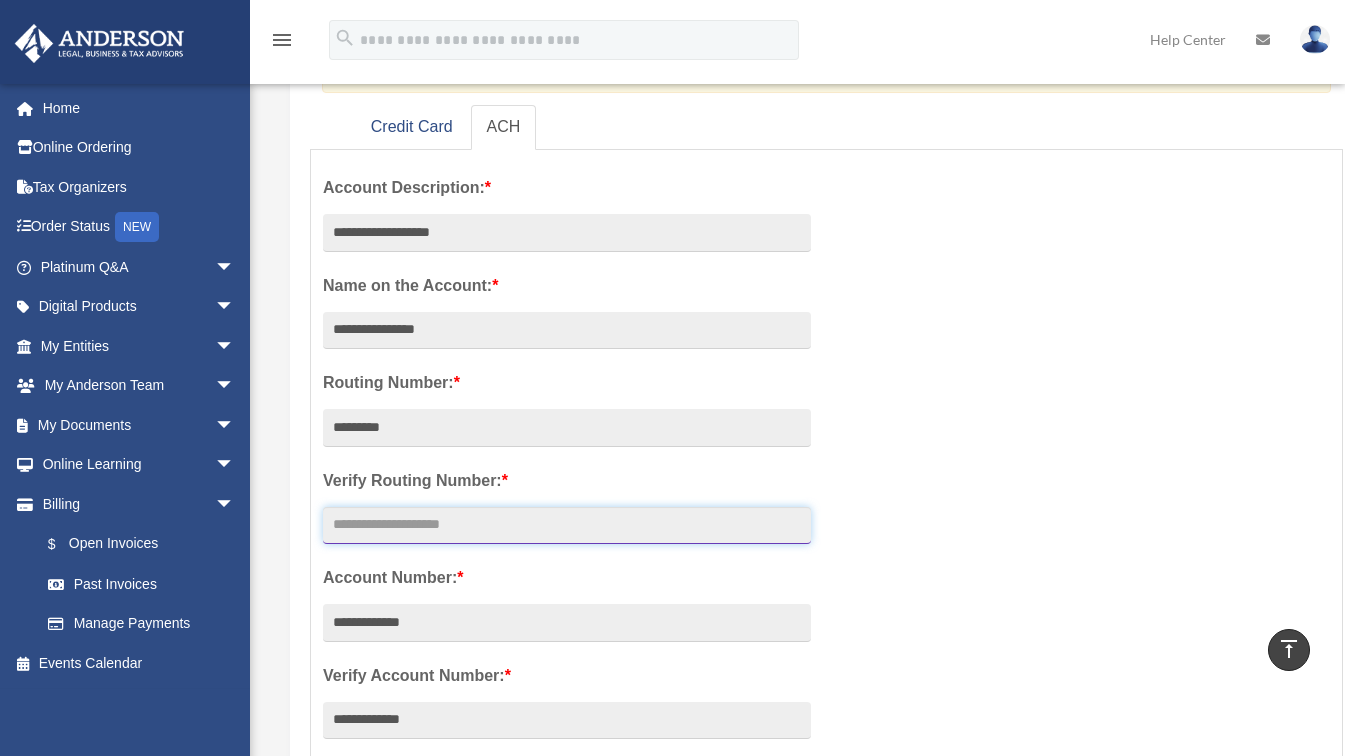 click at bounding box center (567, 526) 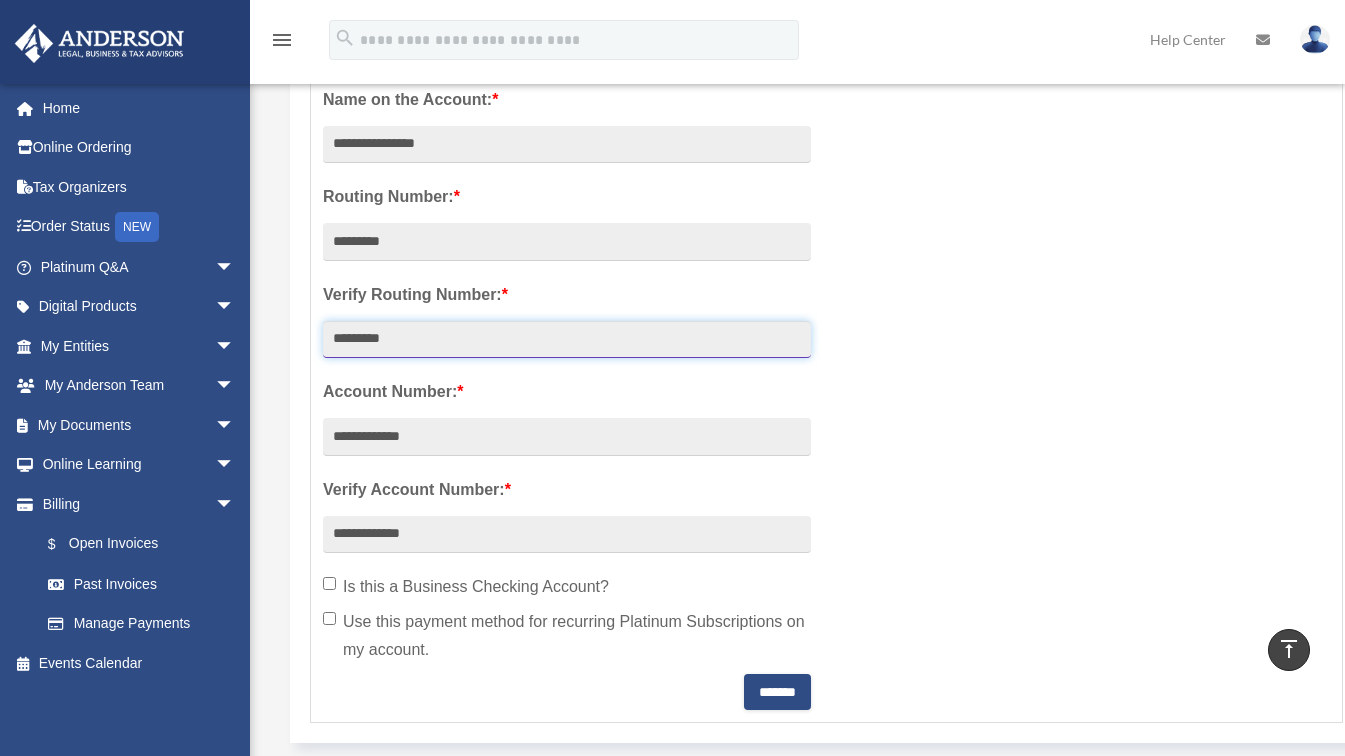 scroll, scrollTop: 507, scrollLeft: 0, axis: vertical 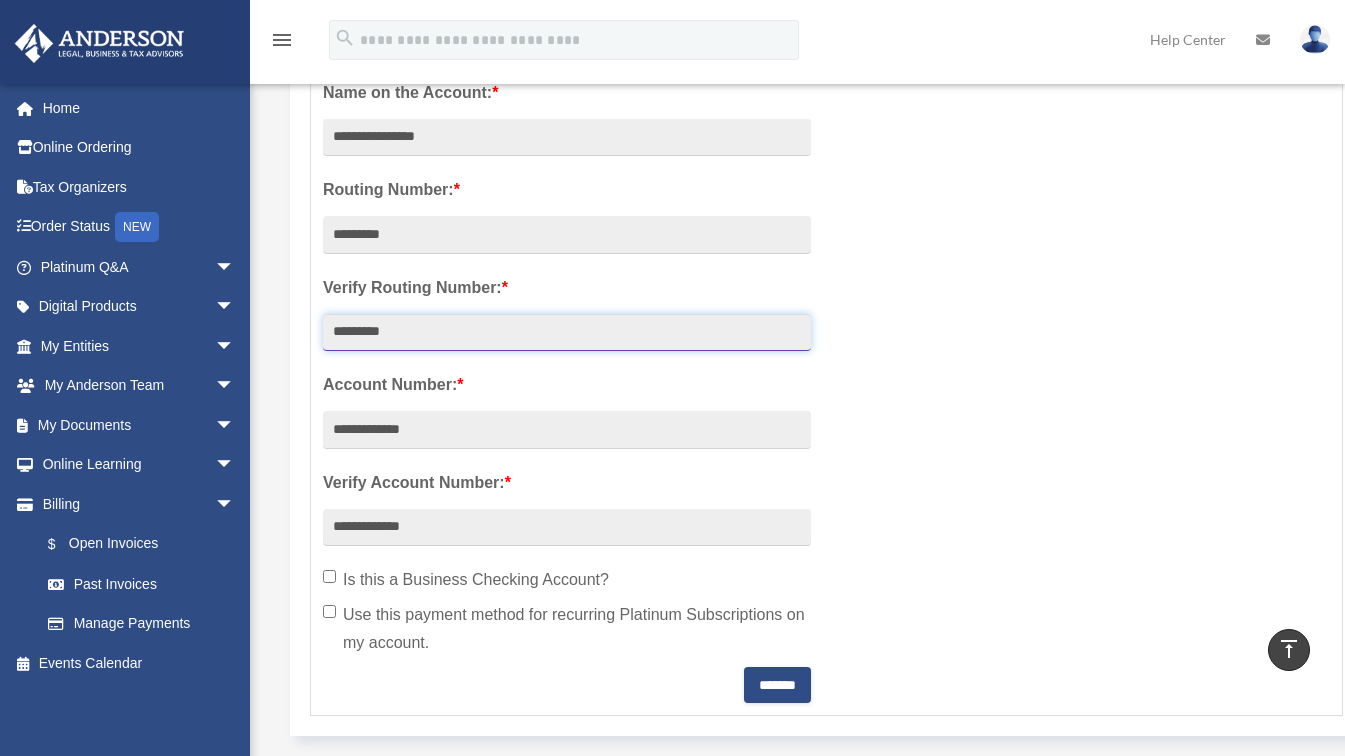 type on "*********" 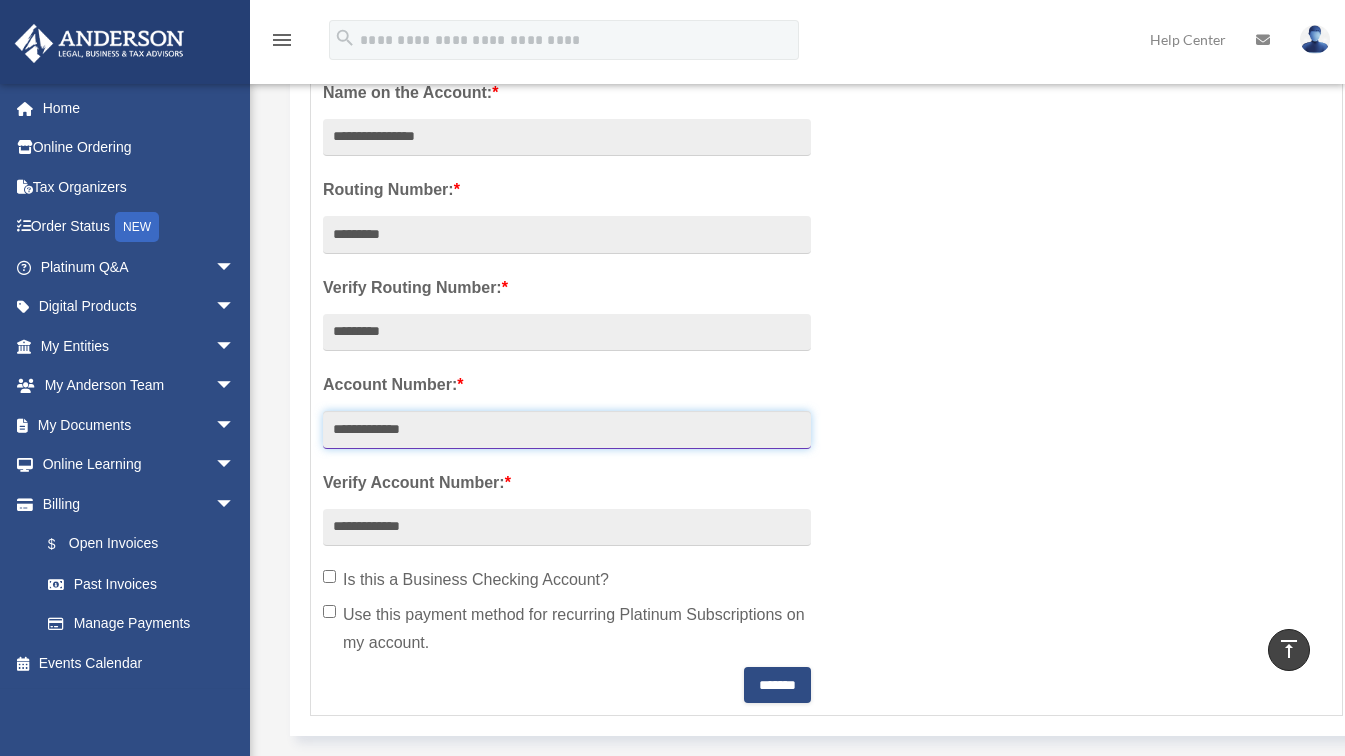 click on "**********" at bounding box center (567, 430) 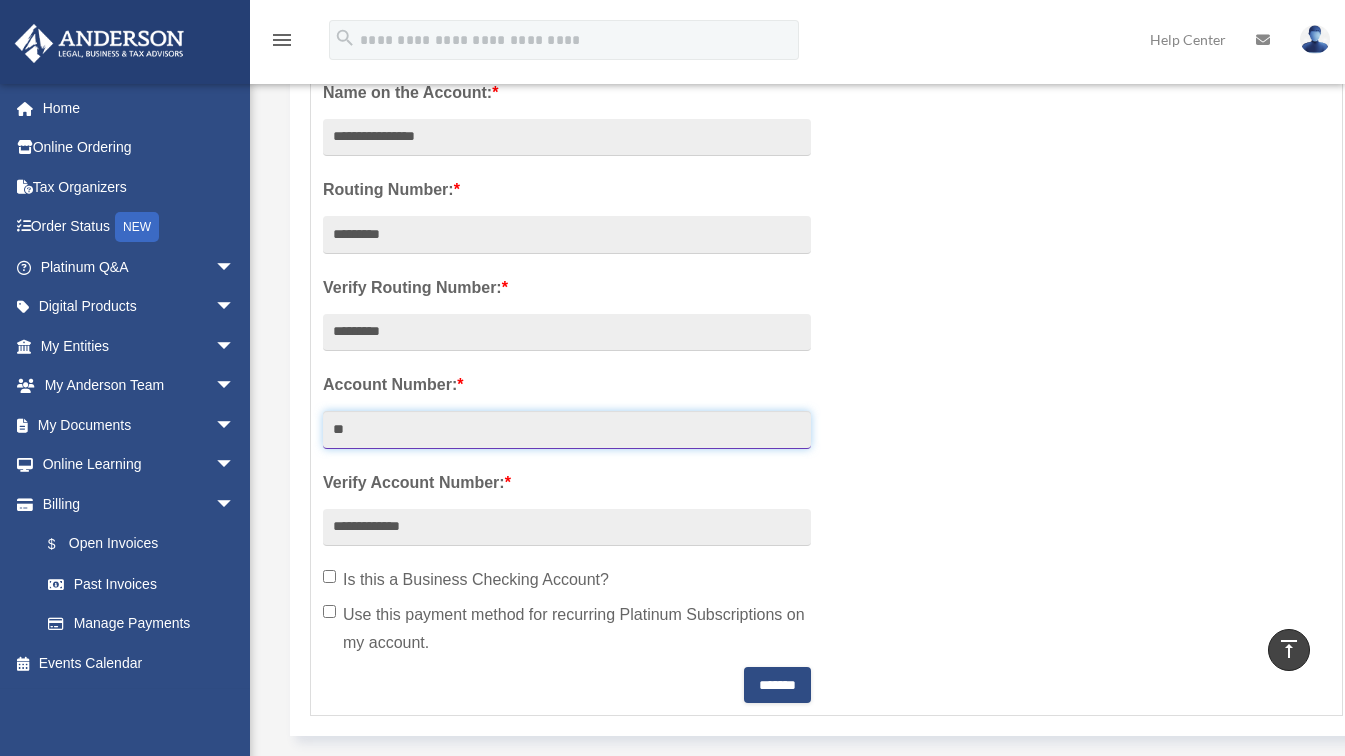 type on "*" 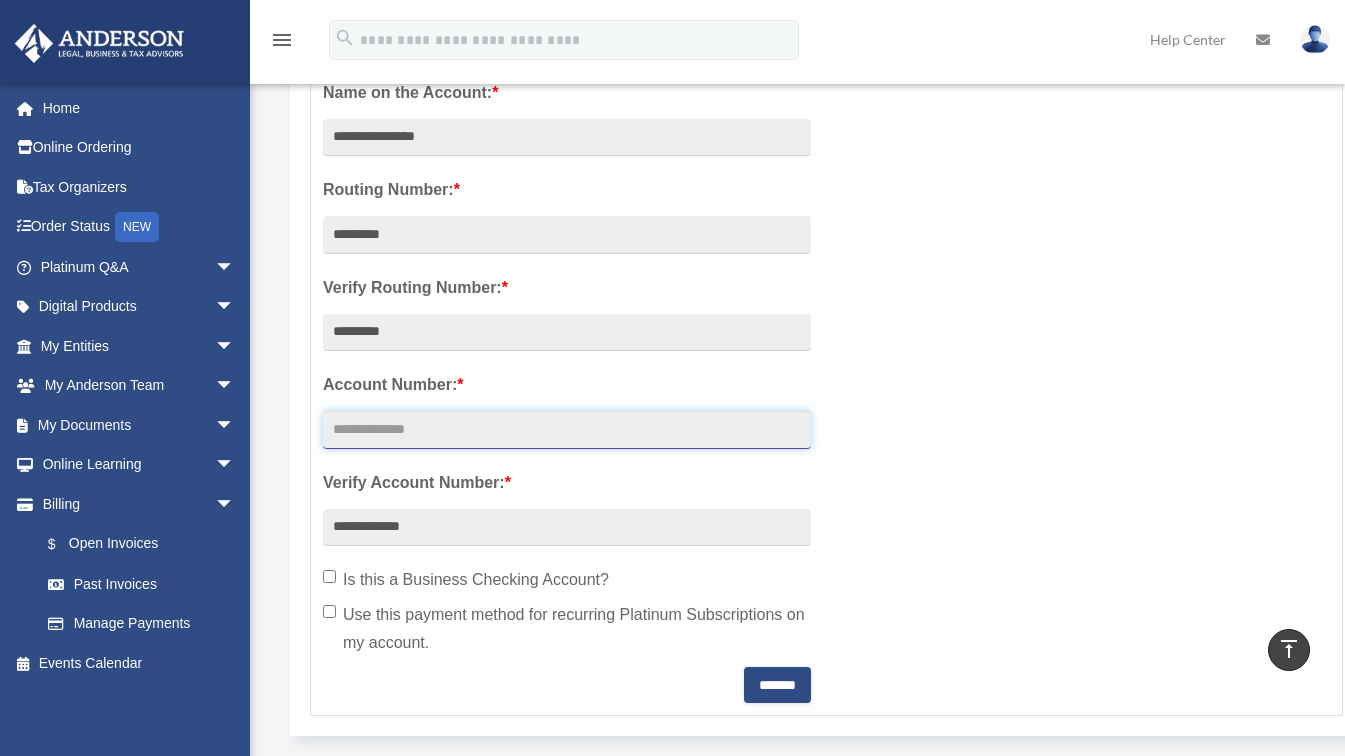 type 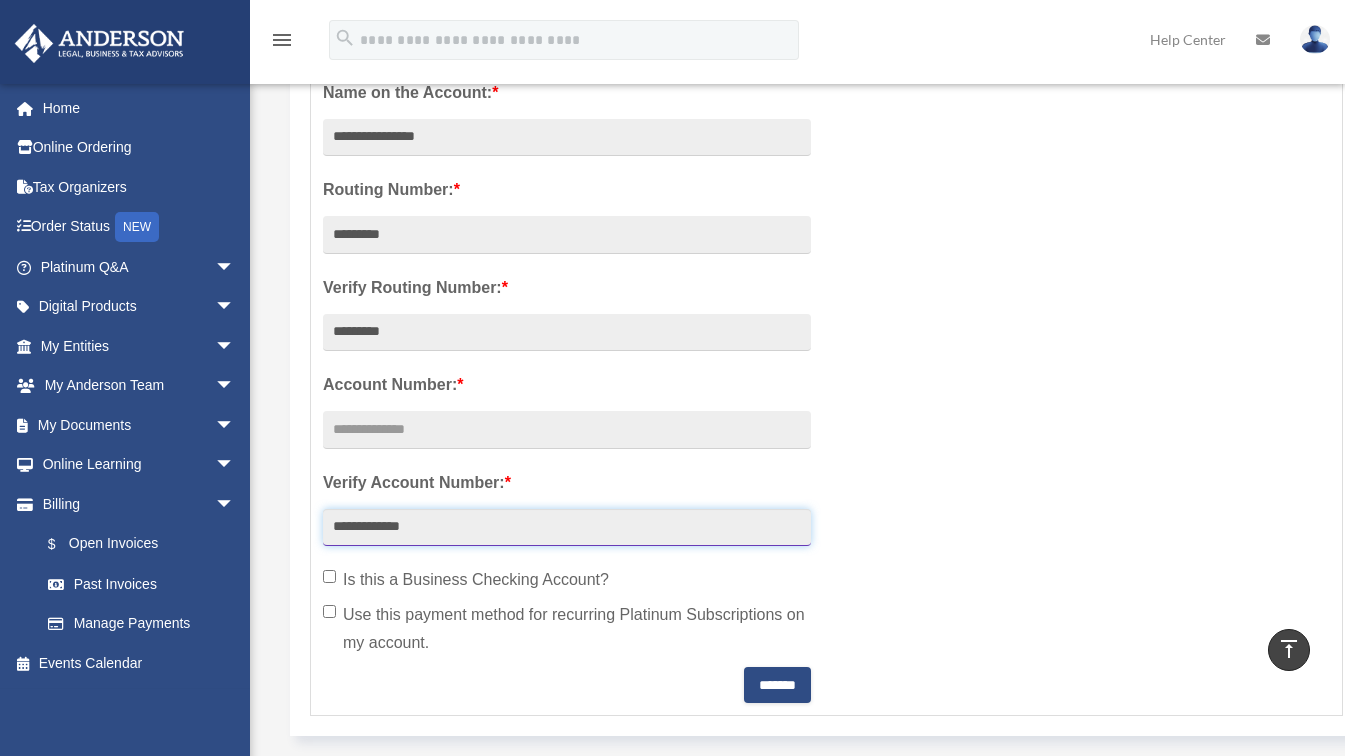 click on "**********" at bounding box center (567, 528) 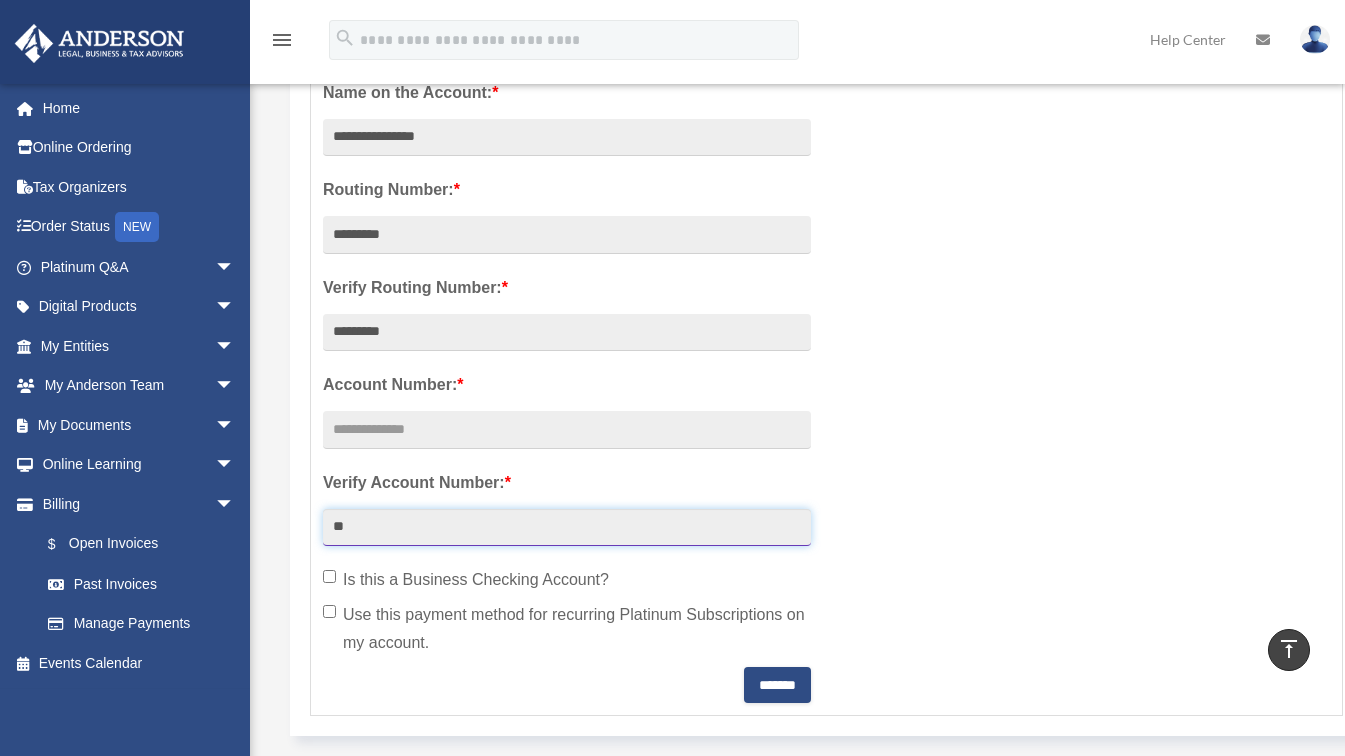 type on "*" 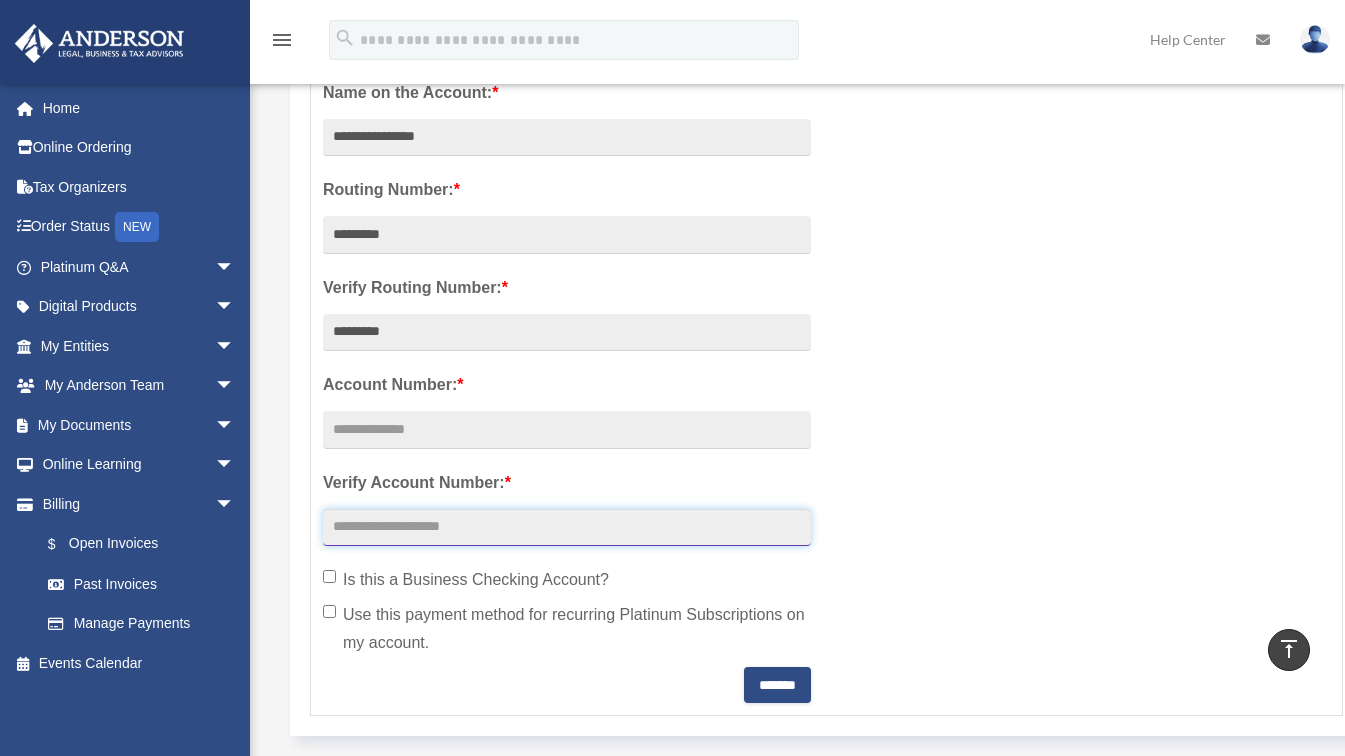 type 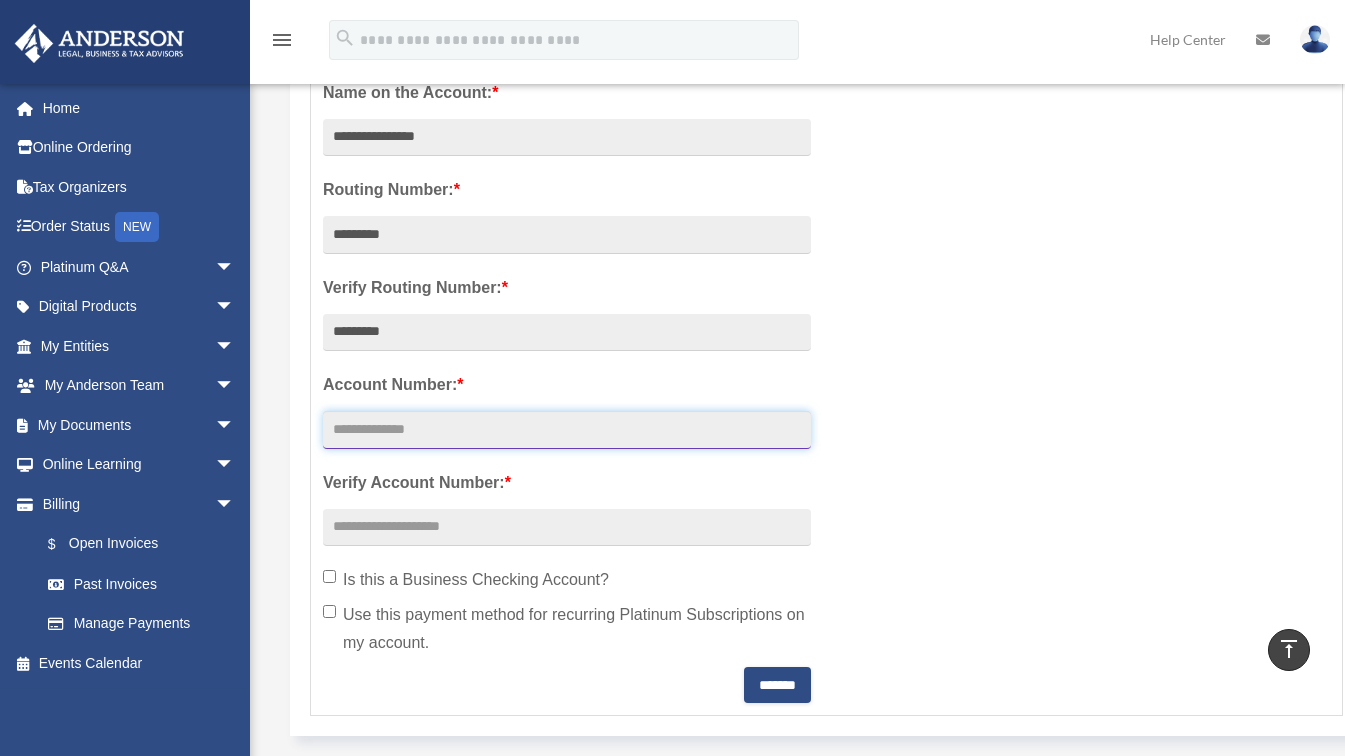 click at bounding box center [567, 430] 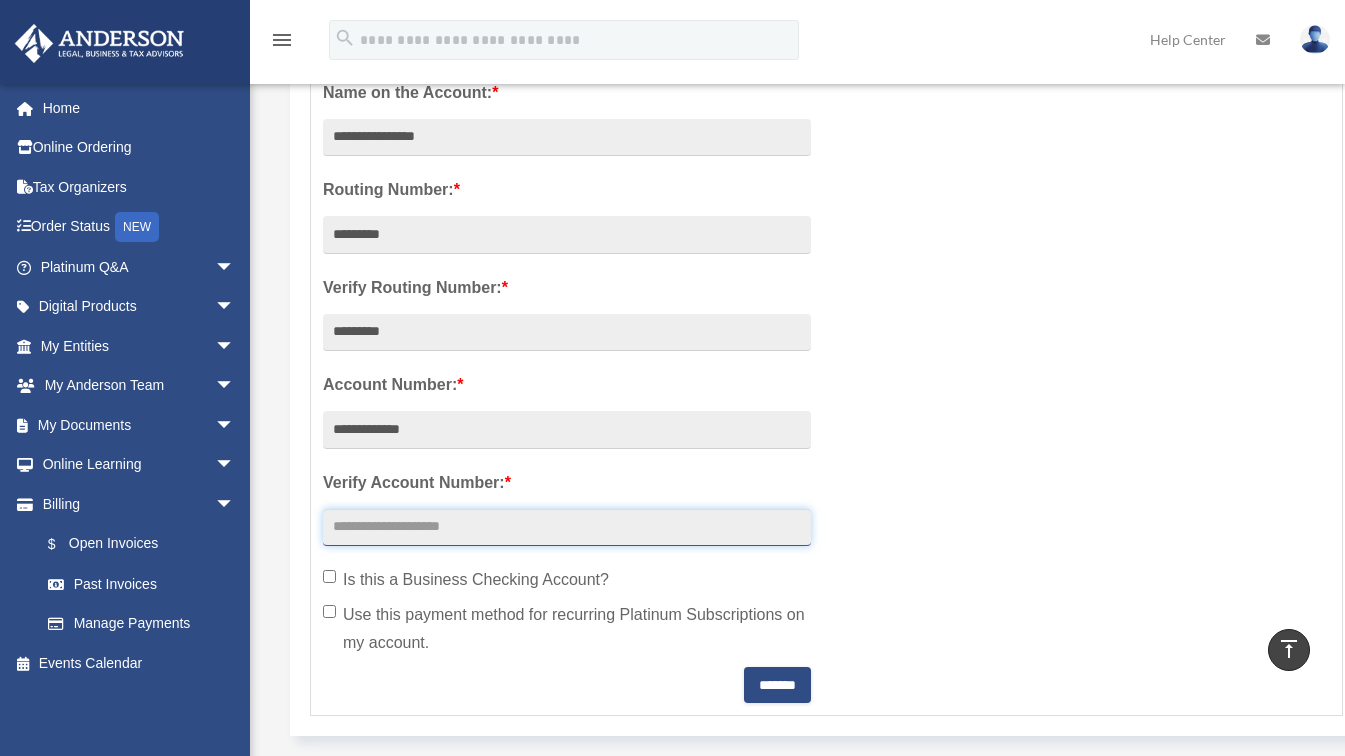 type on "**********" 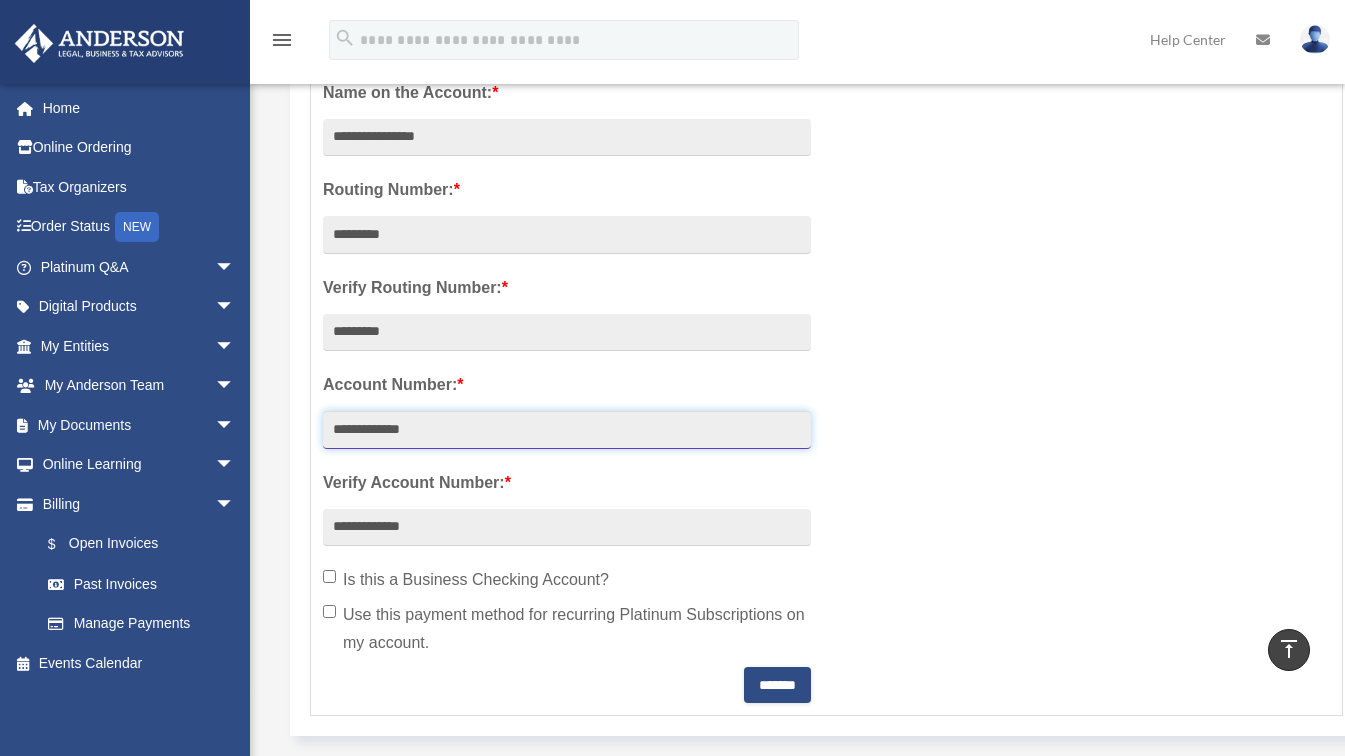 click on "**********" at bounding box center [567, 430] 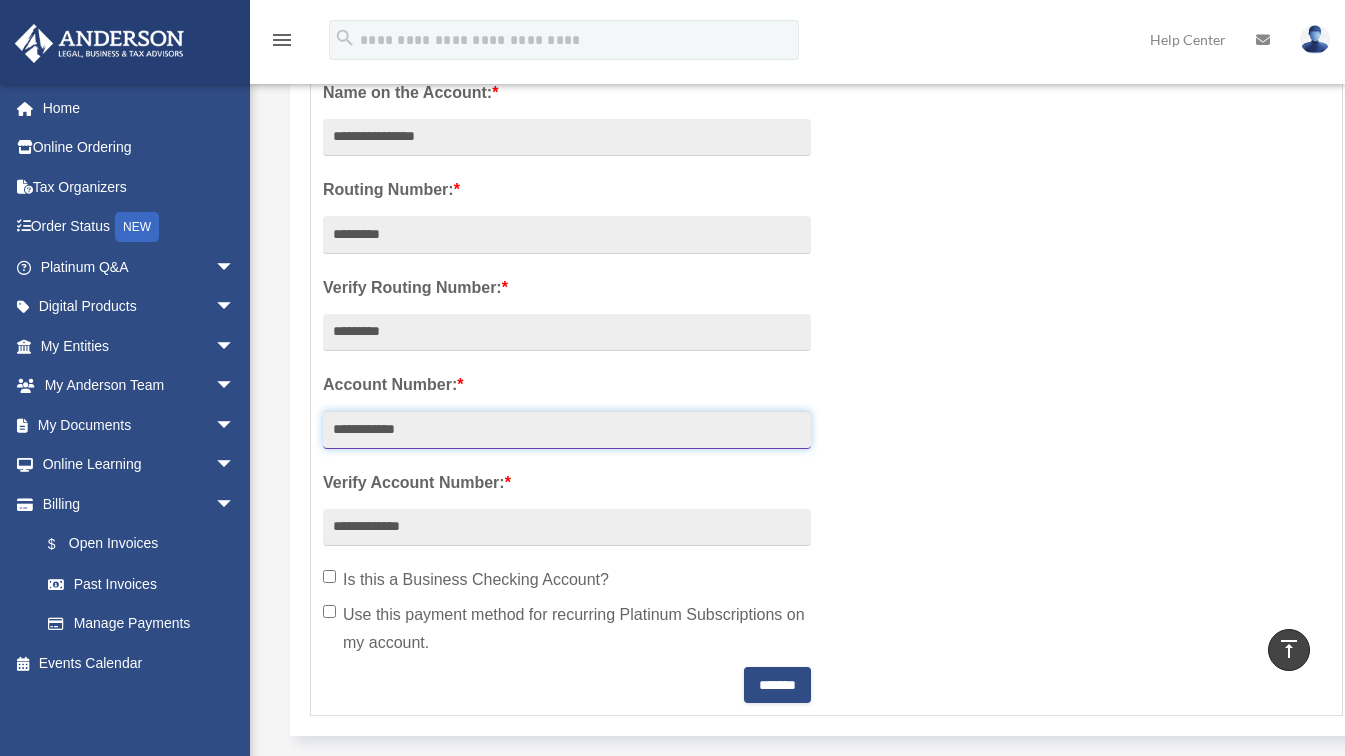 type on "**********" 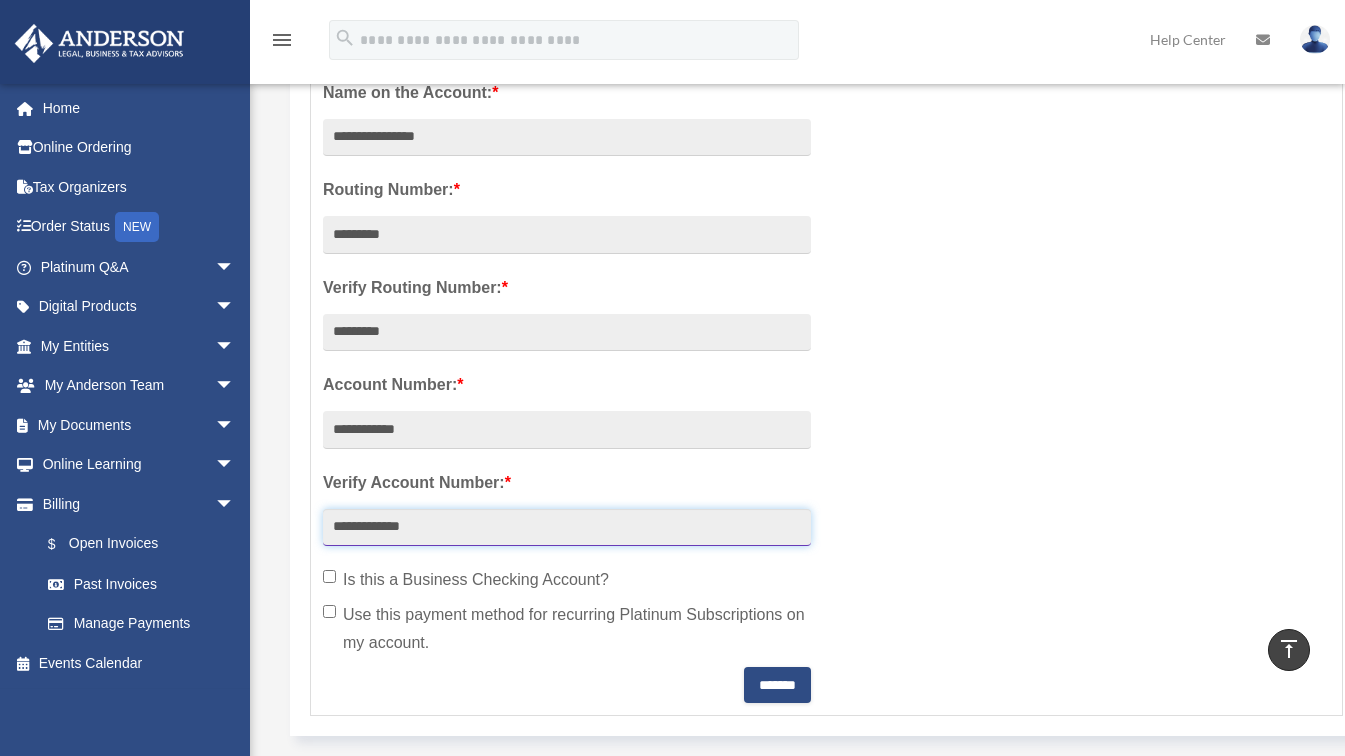 click on "**********" at bounding box center (567, 528) 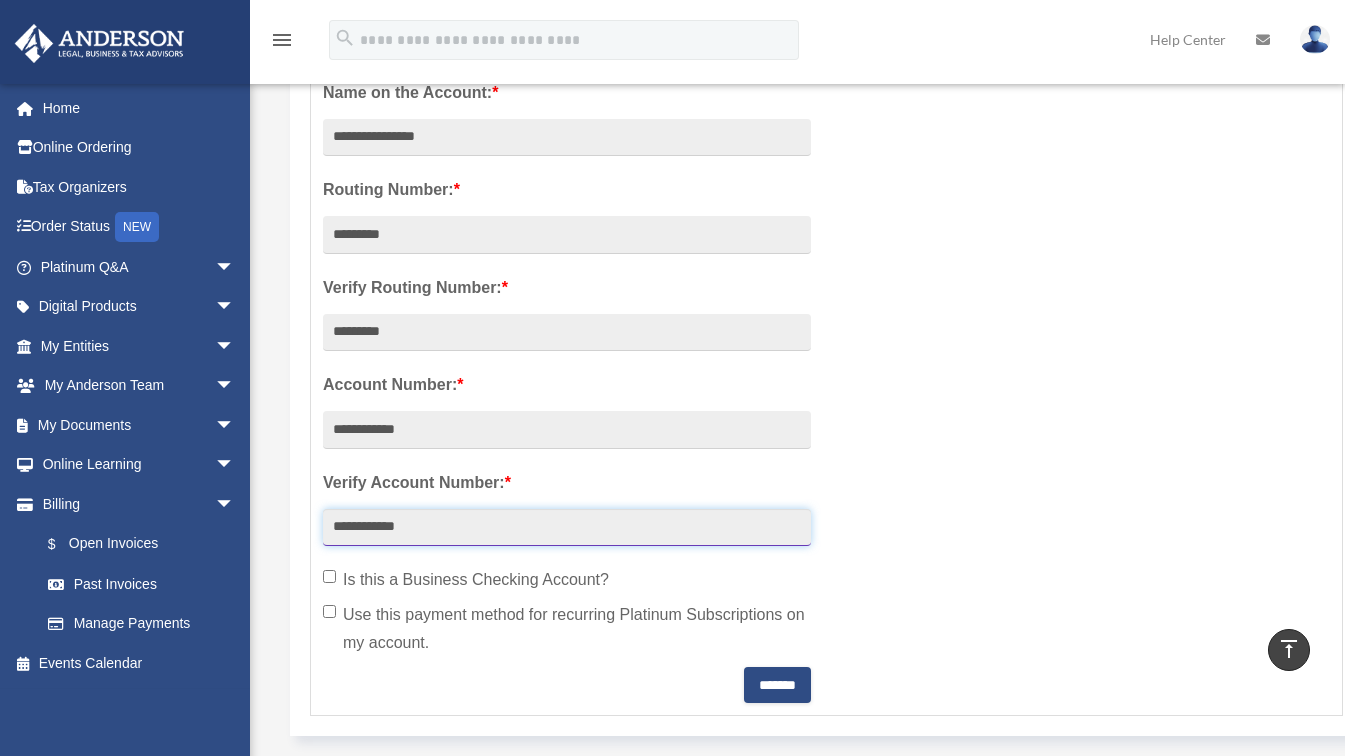 type on "**********" 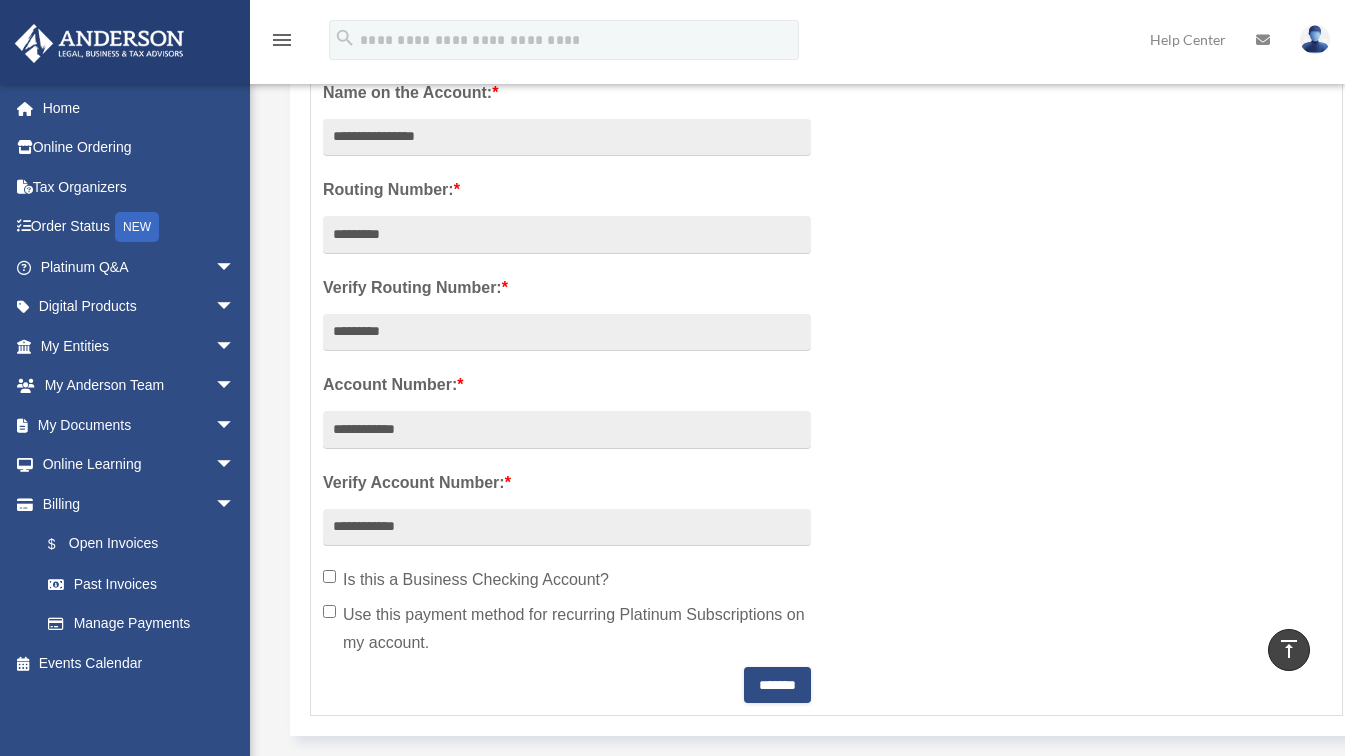 click on "Use this payment
method for recurring Platinum
Subscriptions on my account." at bounding box center [567, 629] 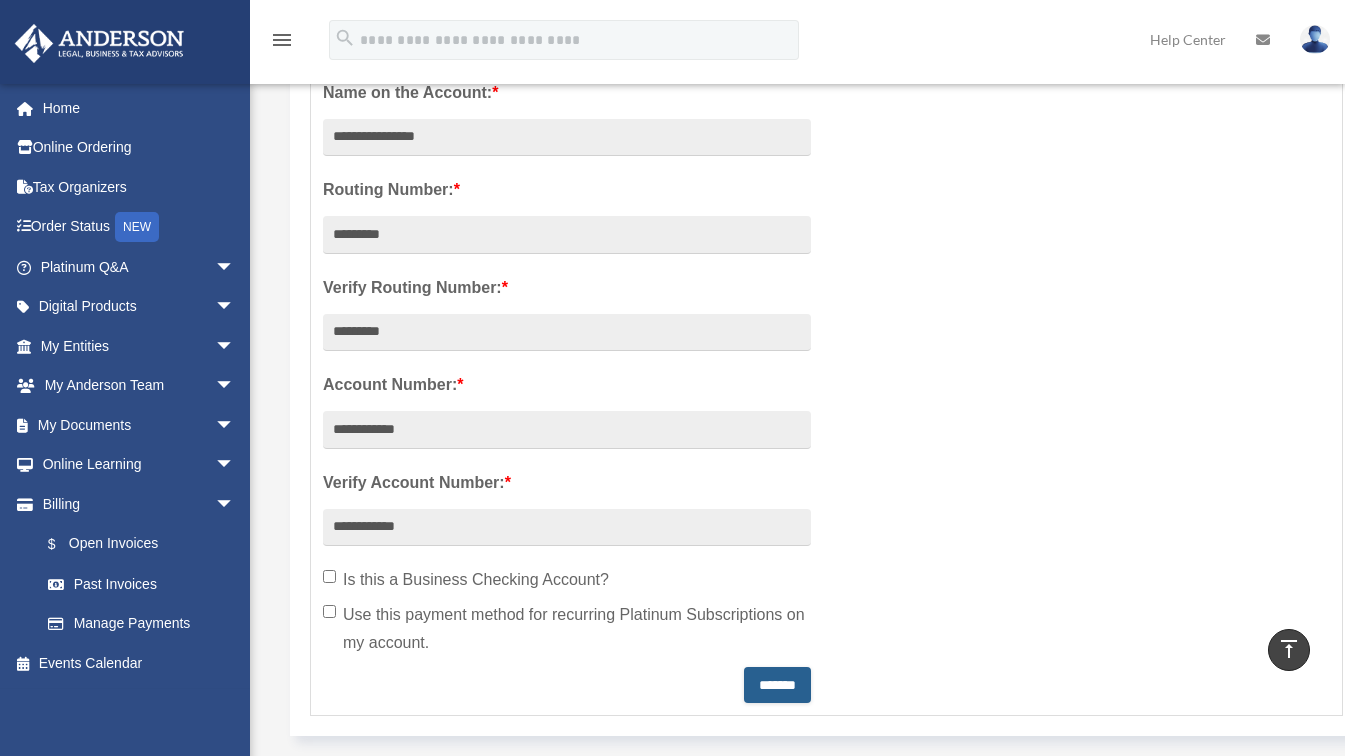 click on "*******" at bounding box center [777, 685] 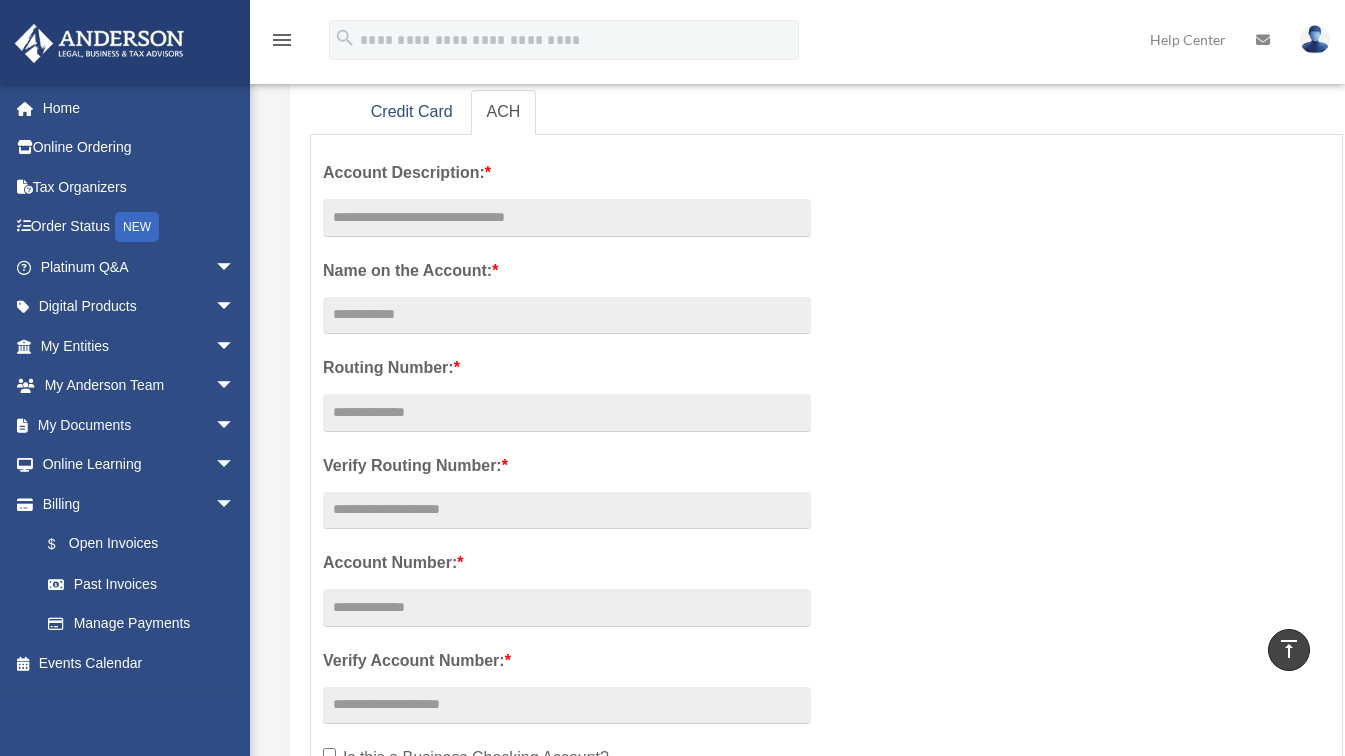 scroll, scrollTop: 0, scrollLeft: 0, axis: both 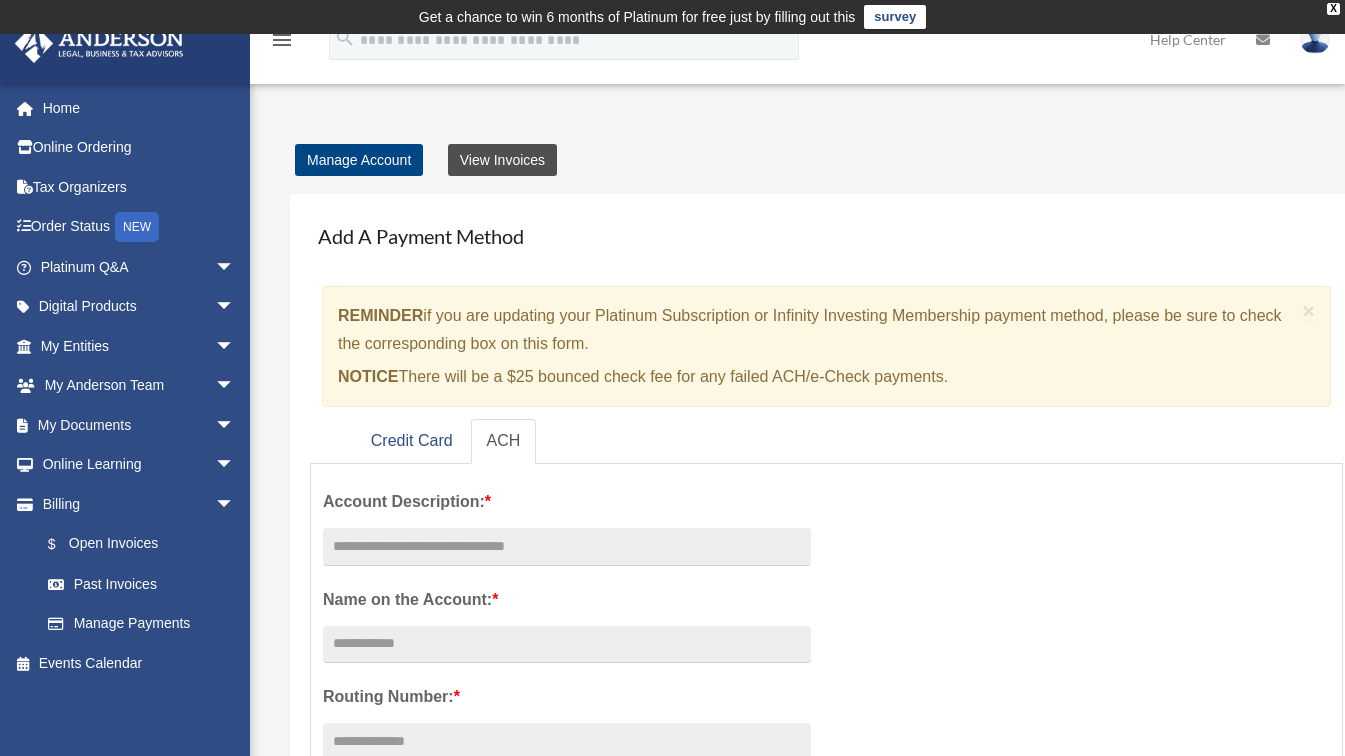 click on "View Invoices" at bounding box center [502, 160] 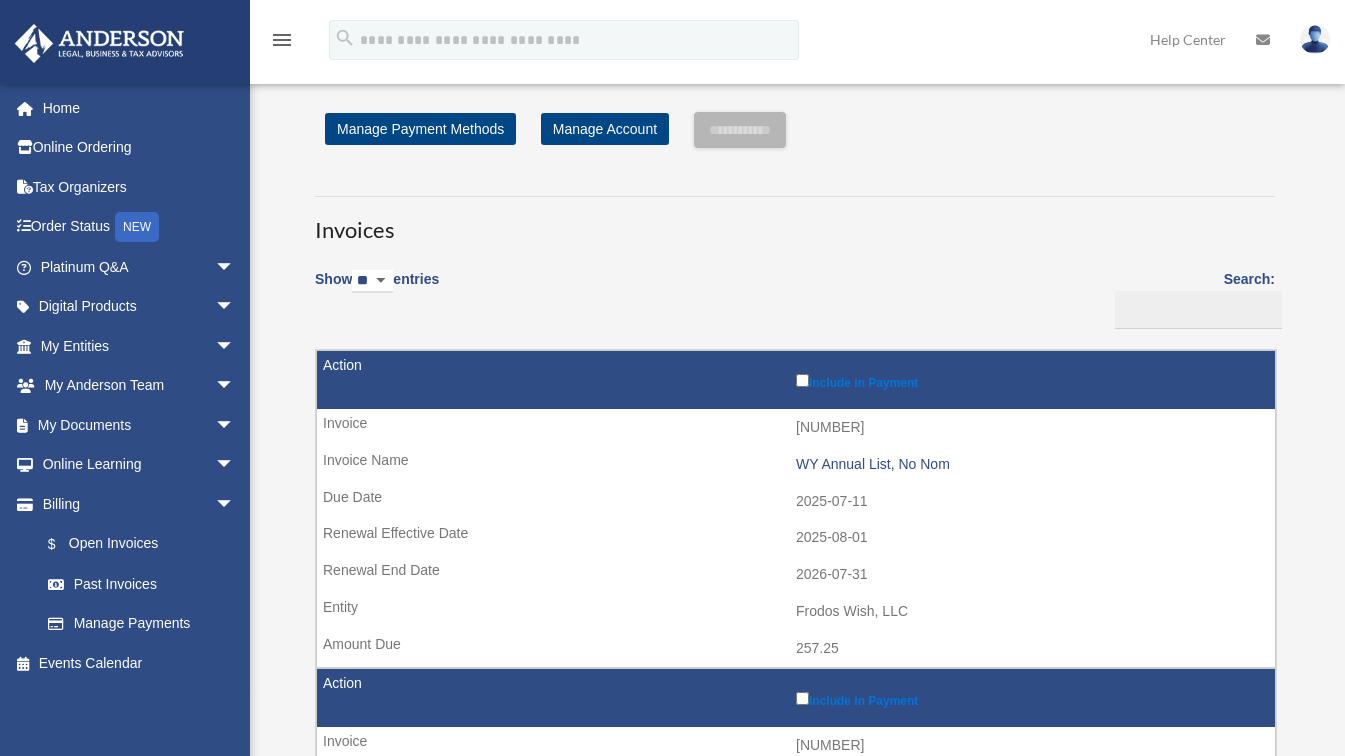 scroll, scrollTop: 0, scrollLeft: 0, axis: both 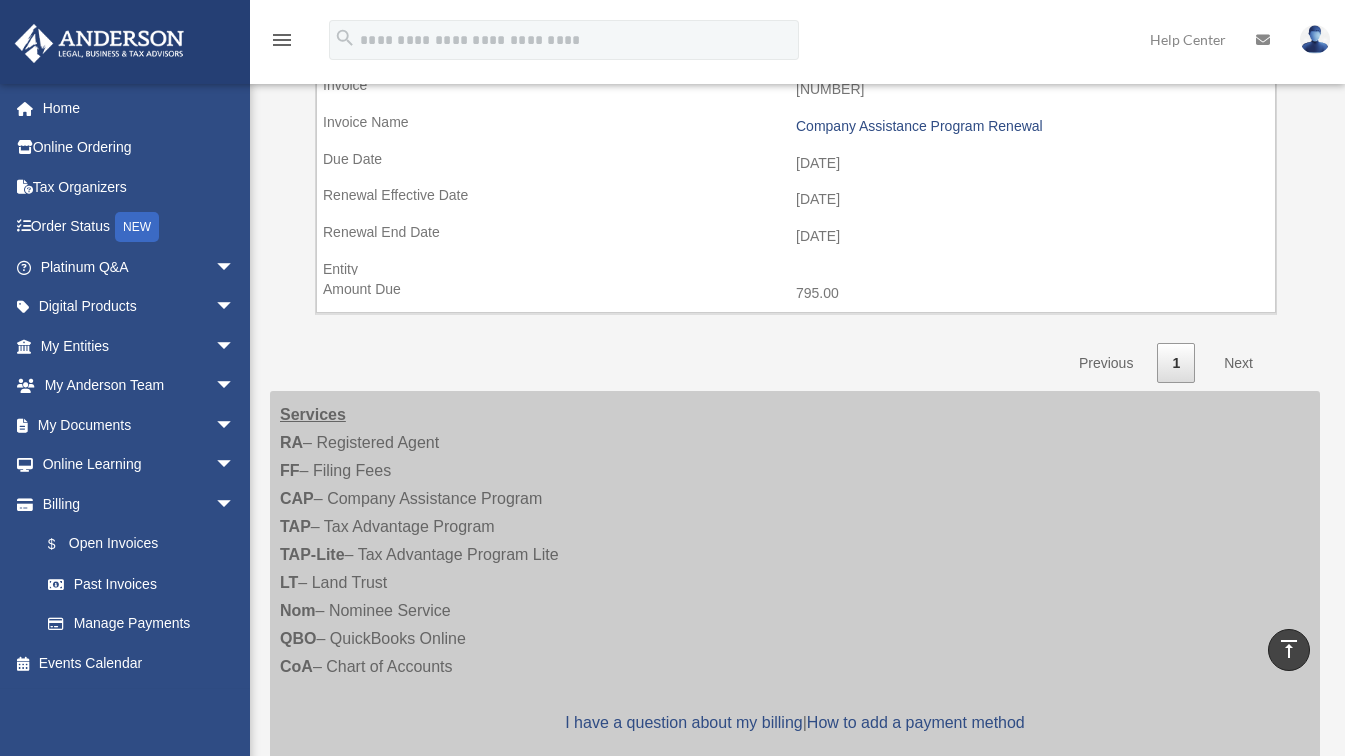 click on "Next" at bounding box center [1238, 363] 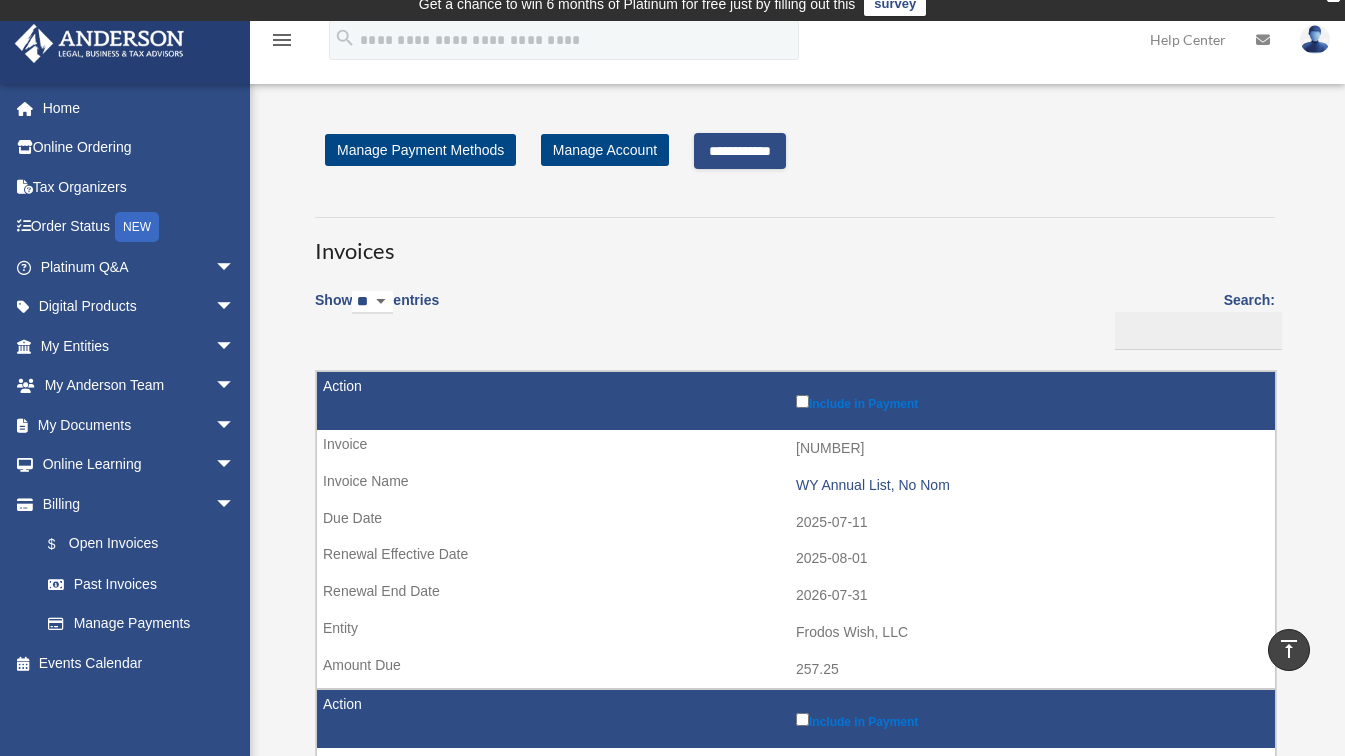 scroll, scrollTop: 0, scrollLeft: 0, axis: both 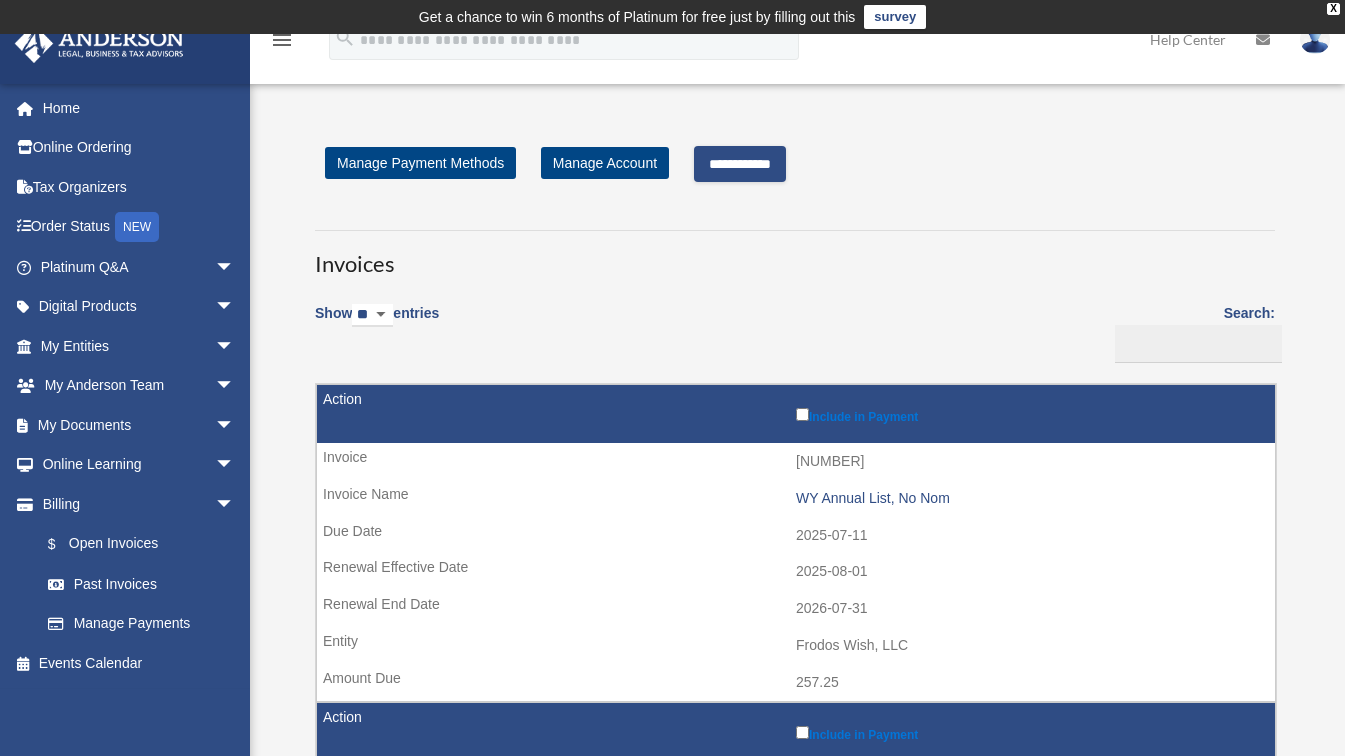 click on "**********" at bounding box center (740, 164) 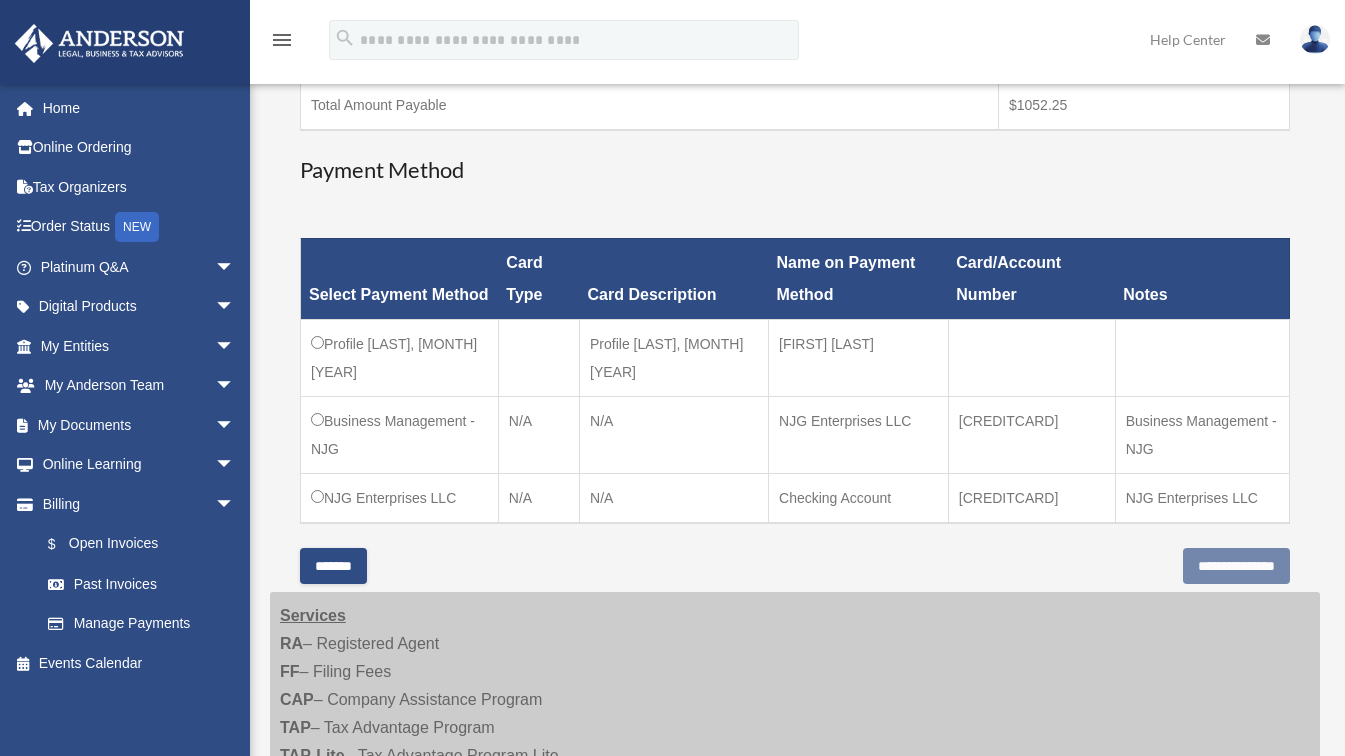 scroll, scrollTop: 509, scrollLeft: 0, axis: vertical 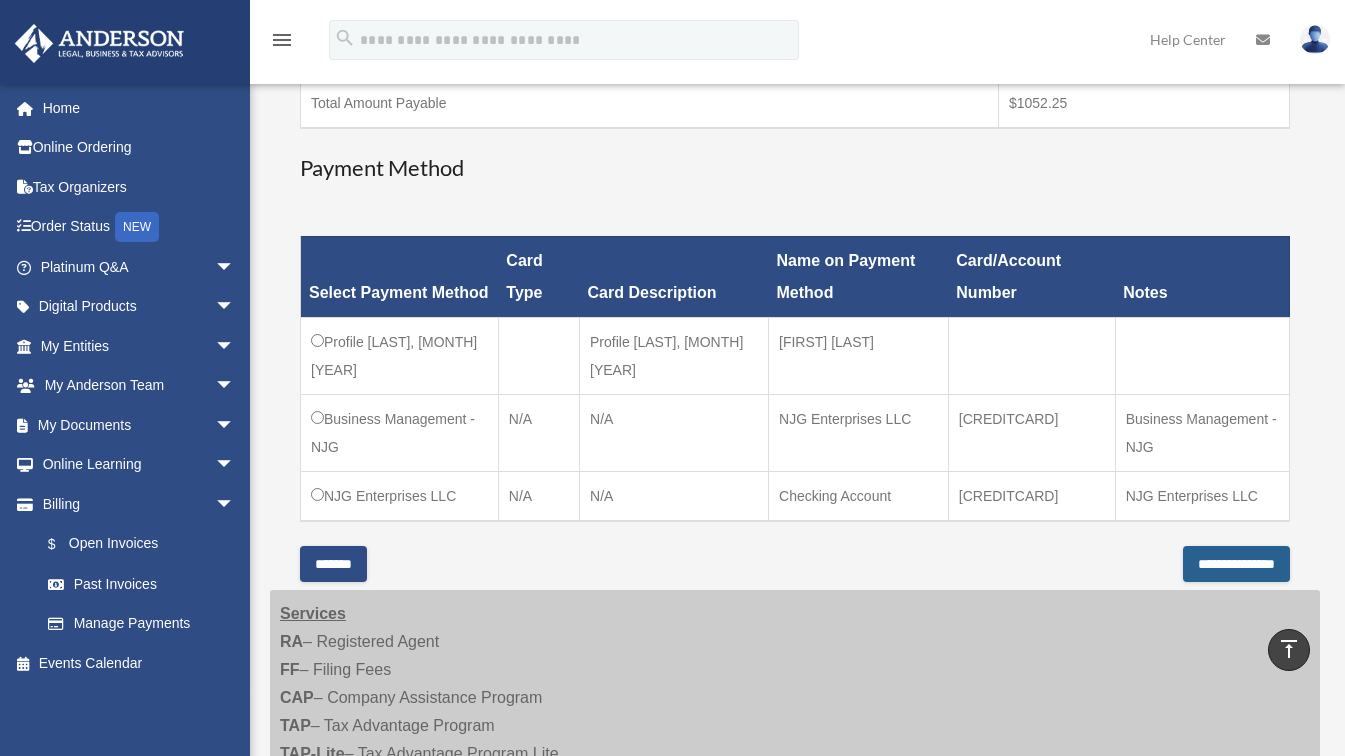 click on "**********" at bounding box center (1236, 564) 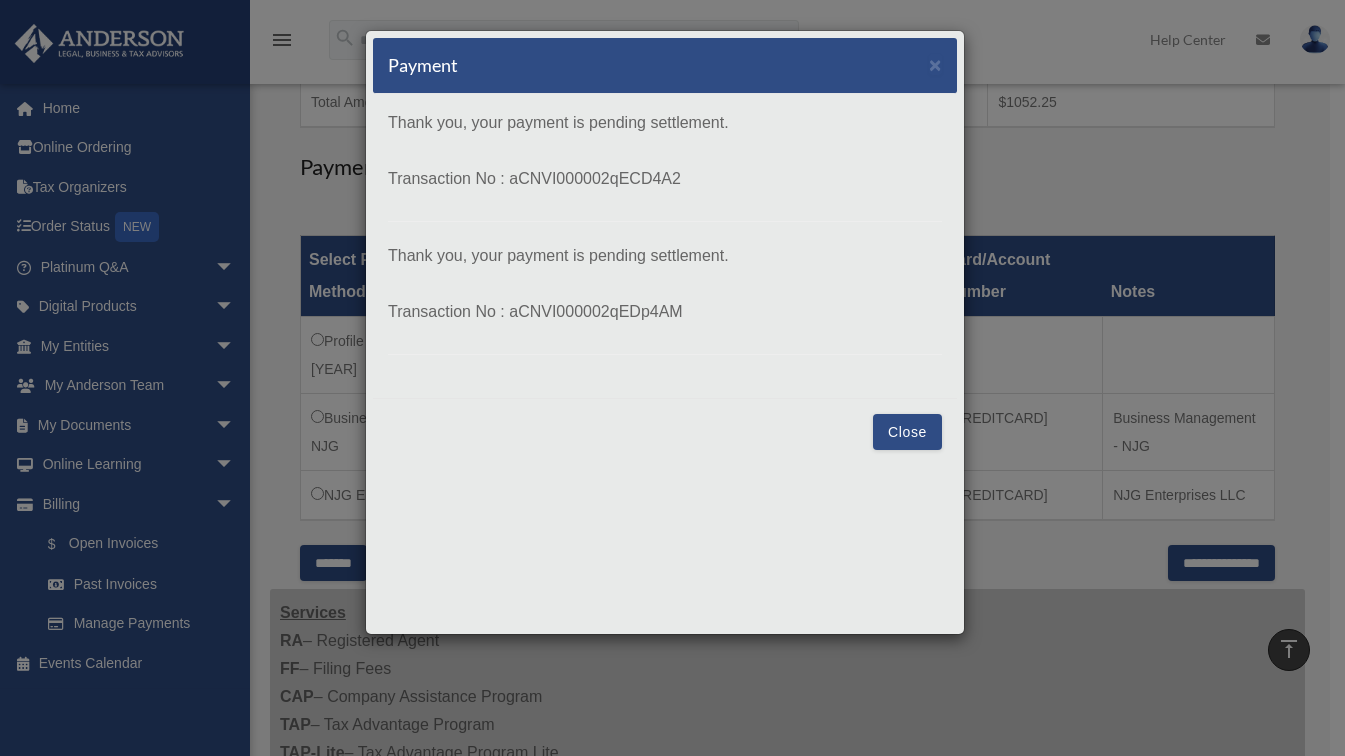 click on "Close" at bounding box center (907, 432) 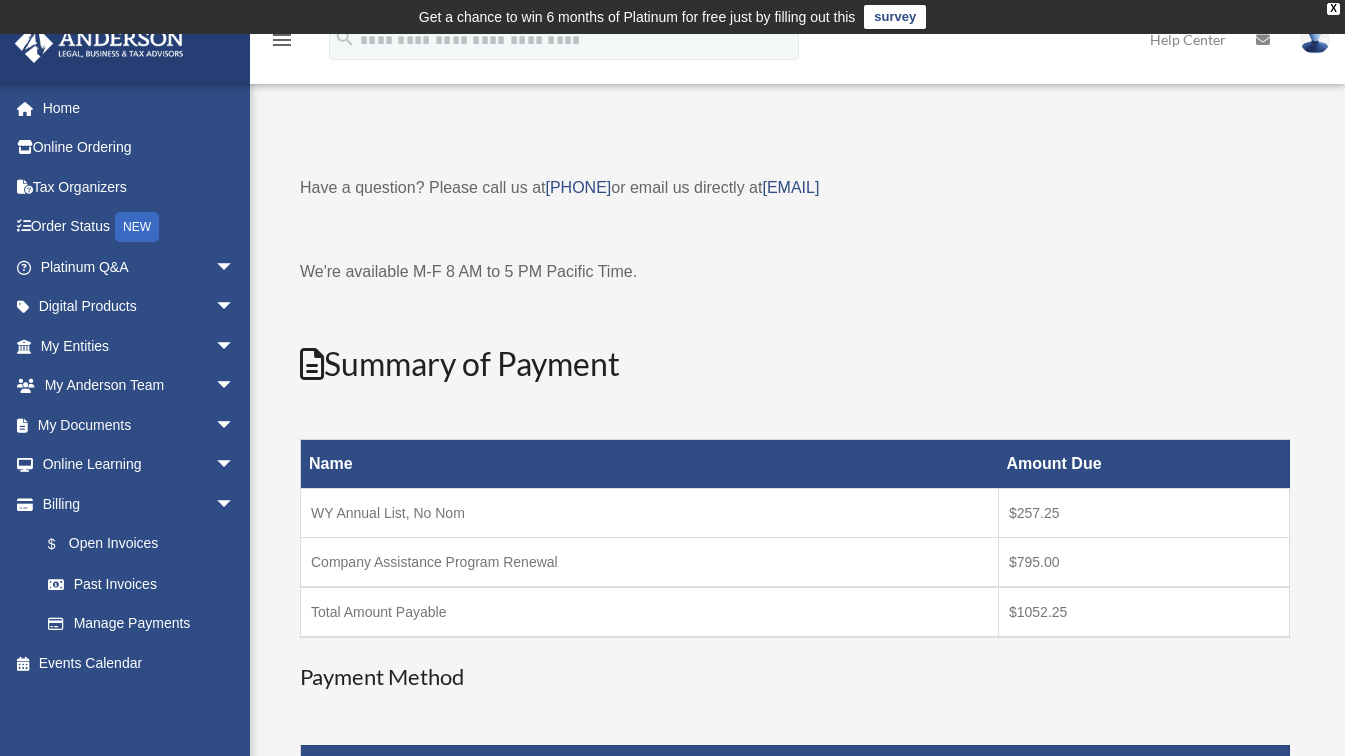 scroll, scrollTop: 0, scrollLeft: 0, axis: both 